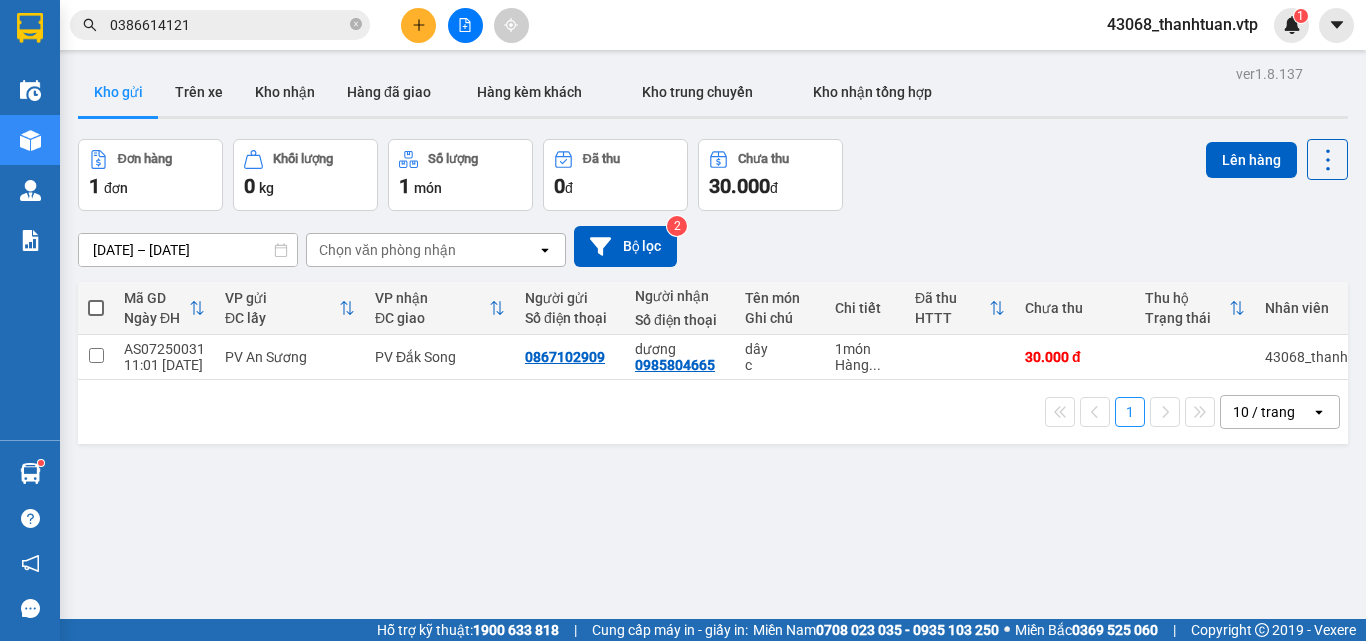 scroll, scrollTop: 0, scrollLeft: 0, axis: both 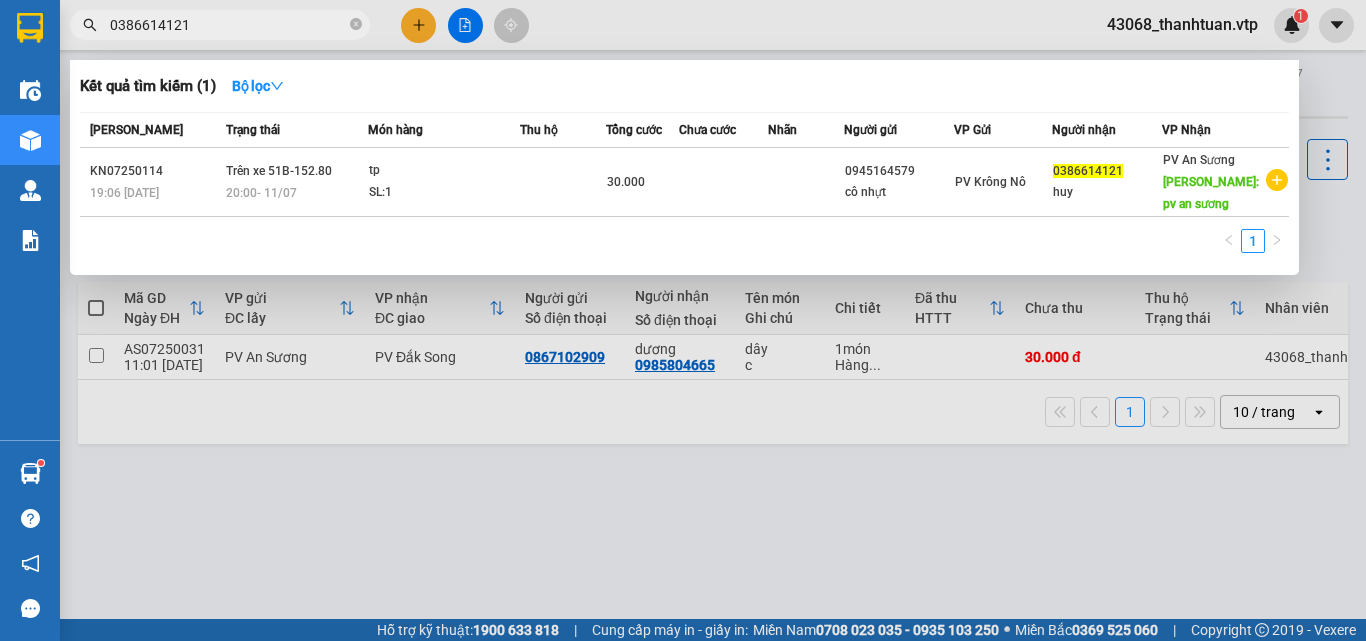 click on "0386614121" at bounding box center [228, 25] 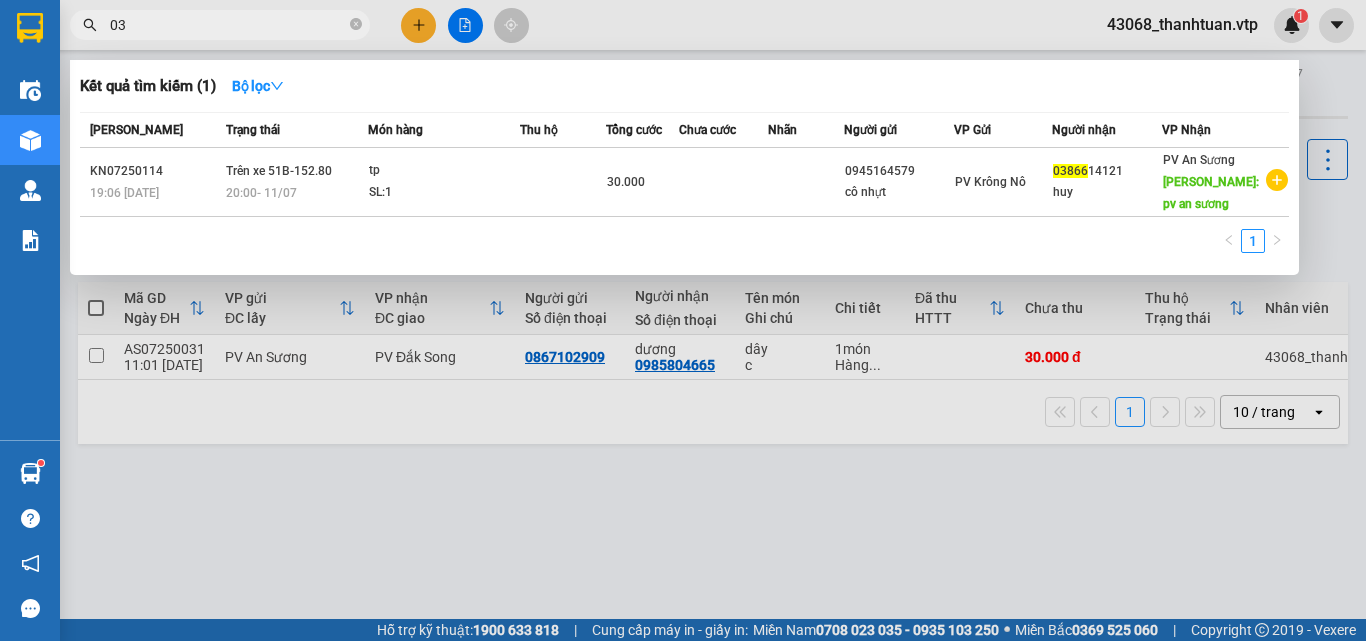 type on "0" 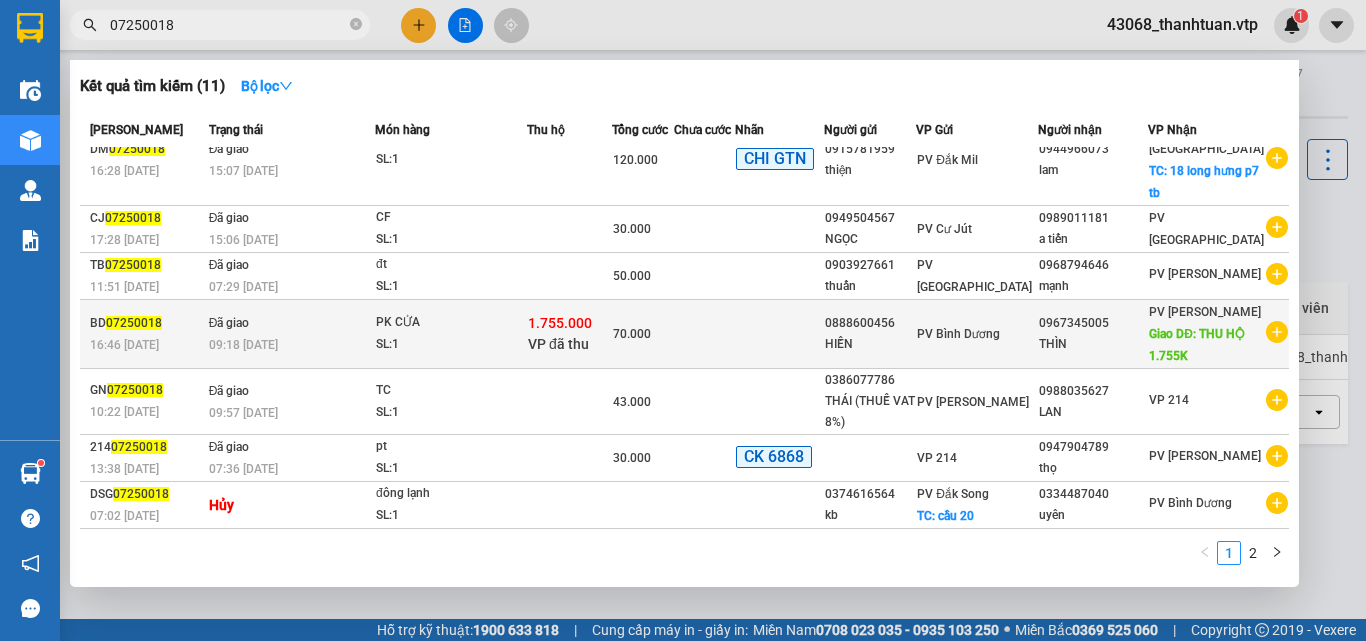 scroll, scrollTop: 284, scrollLeft: 0, axis: vertical 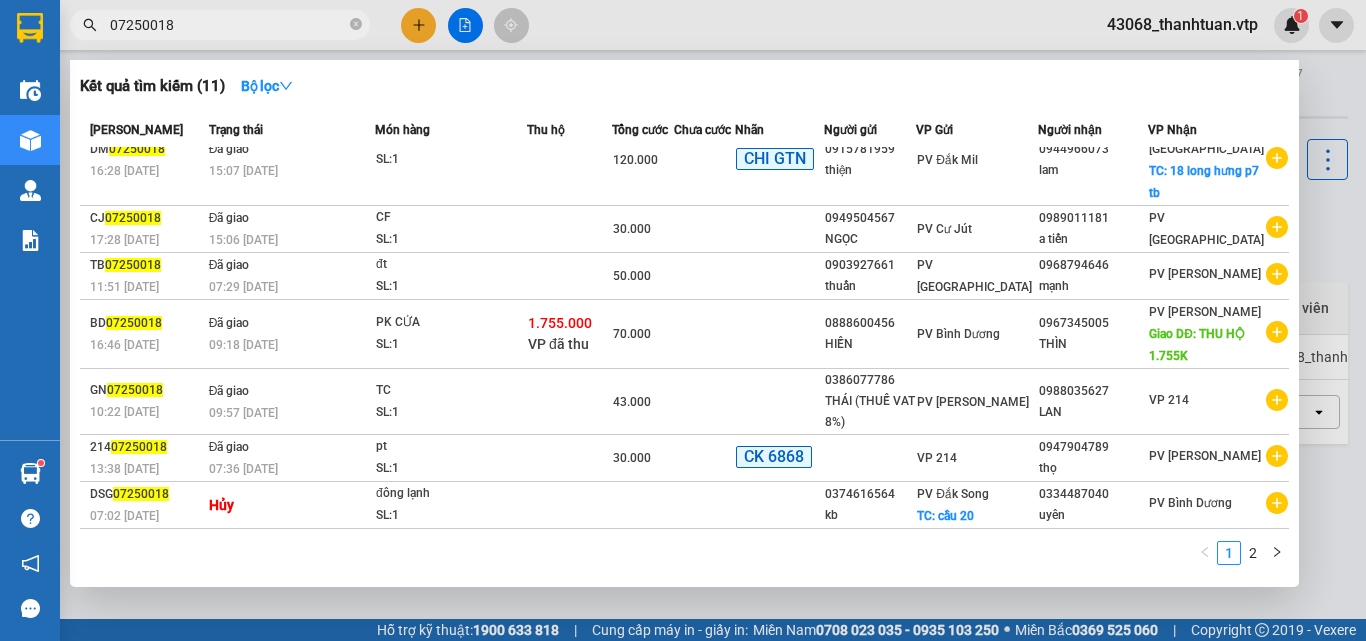 click on "07250018" at bounding box center (220, 25) 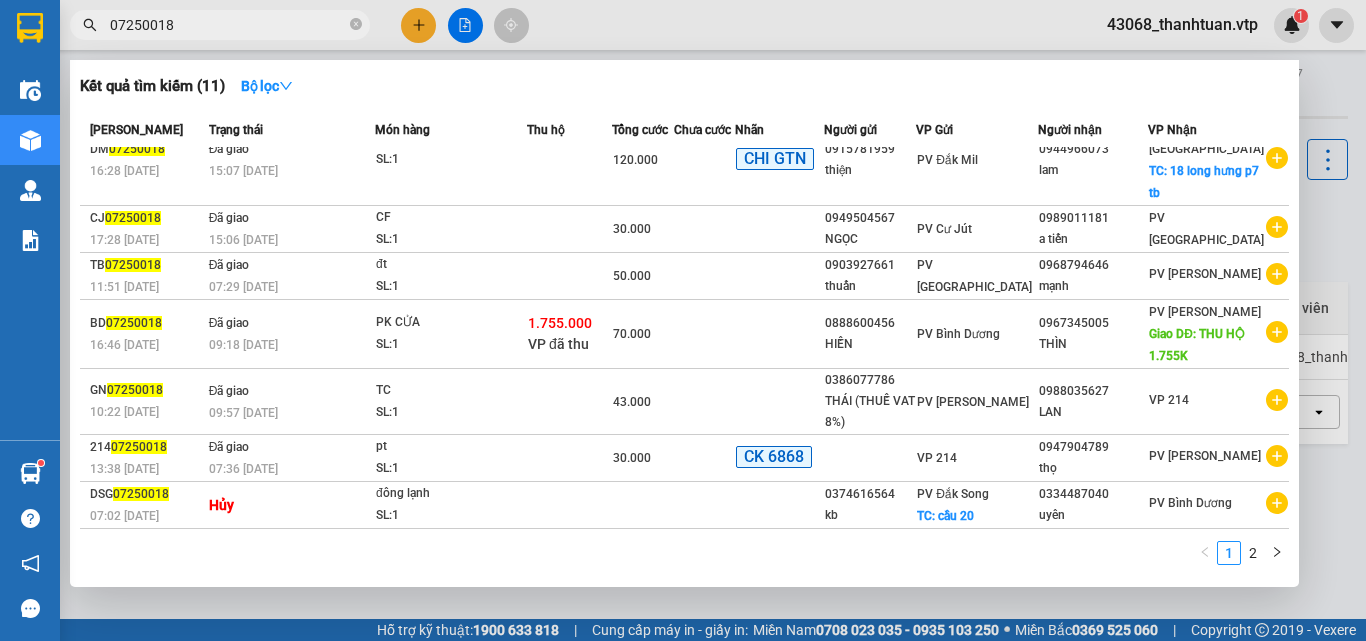 click on "07250018" at bounding box center (228, 25) 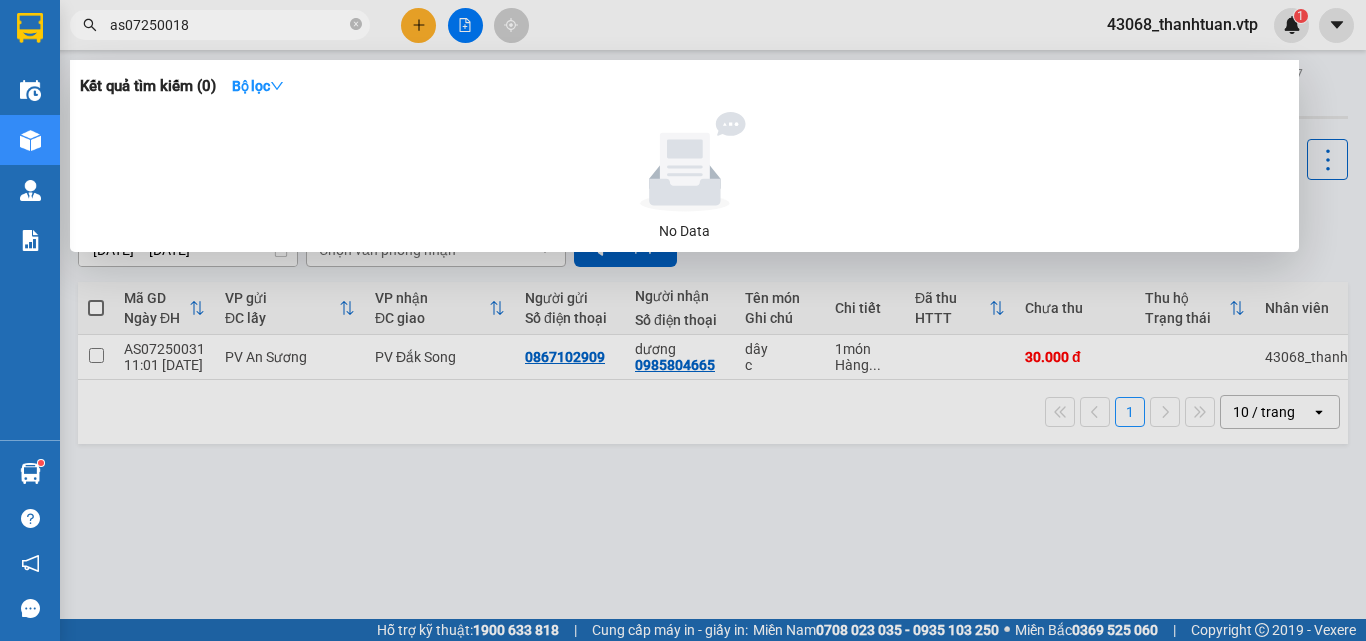 drag, startPoint x: 189, startPoint y: 22, endPoint x: 0, endPoint y: 18, distance: 189.04233 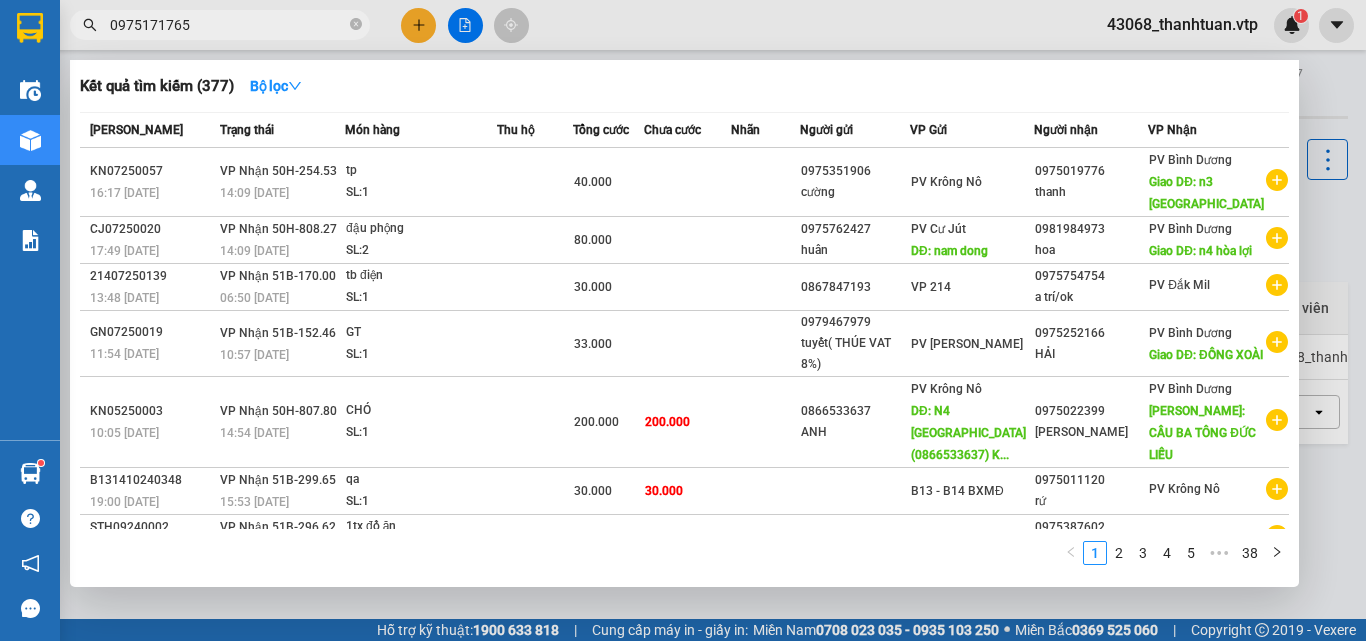 type on "0975171765" 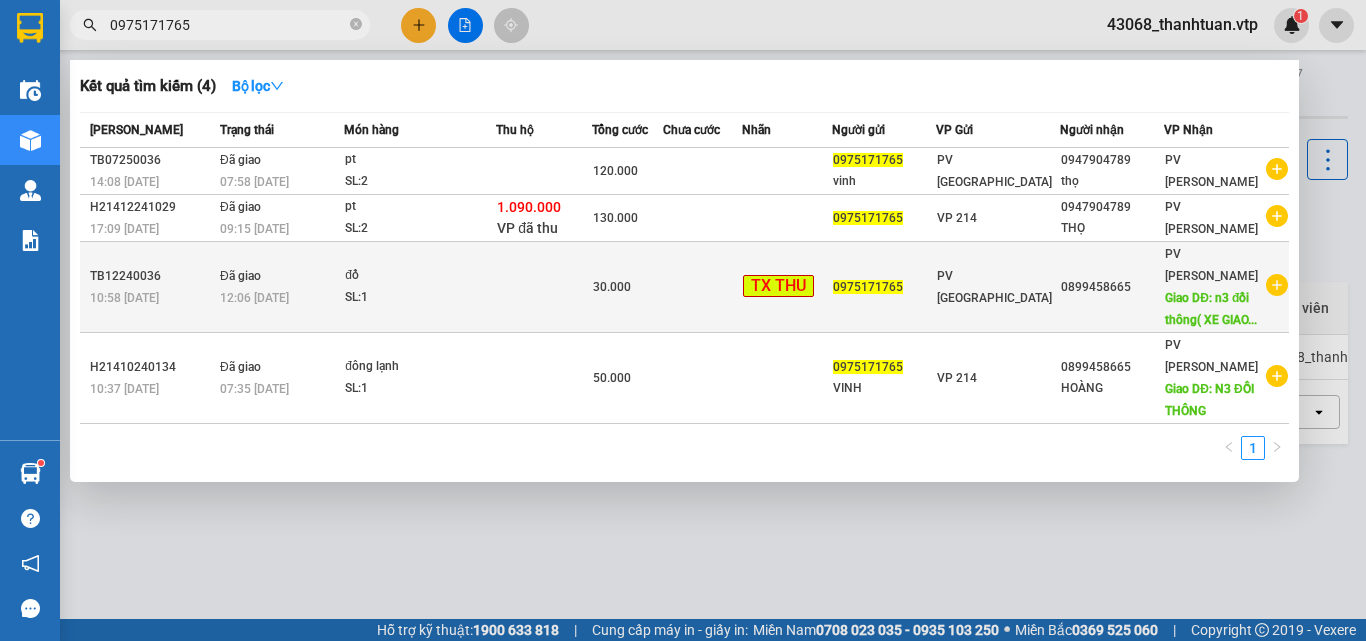 click on "SL:  1" at bounding box center [420, 298] 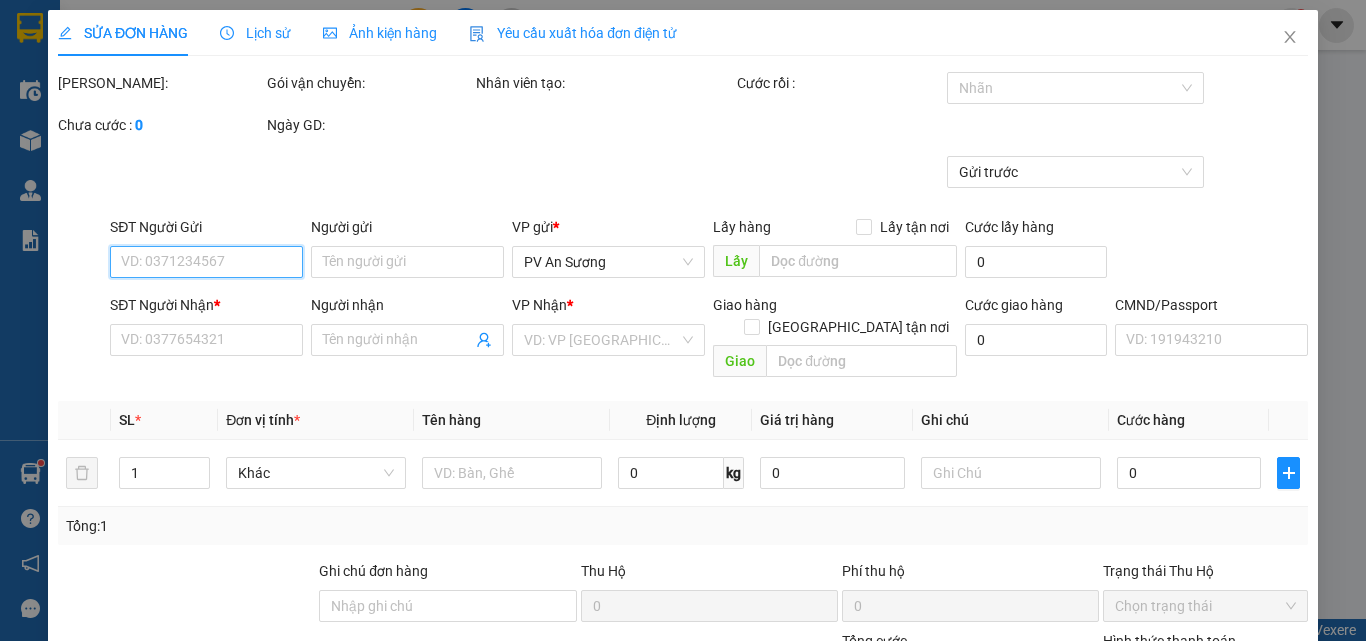 type on "1.500" 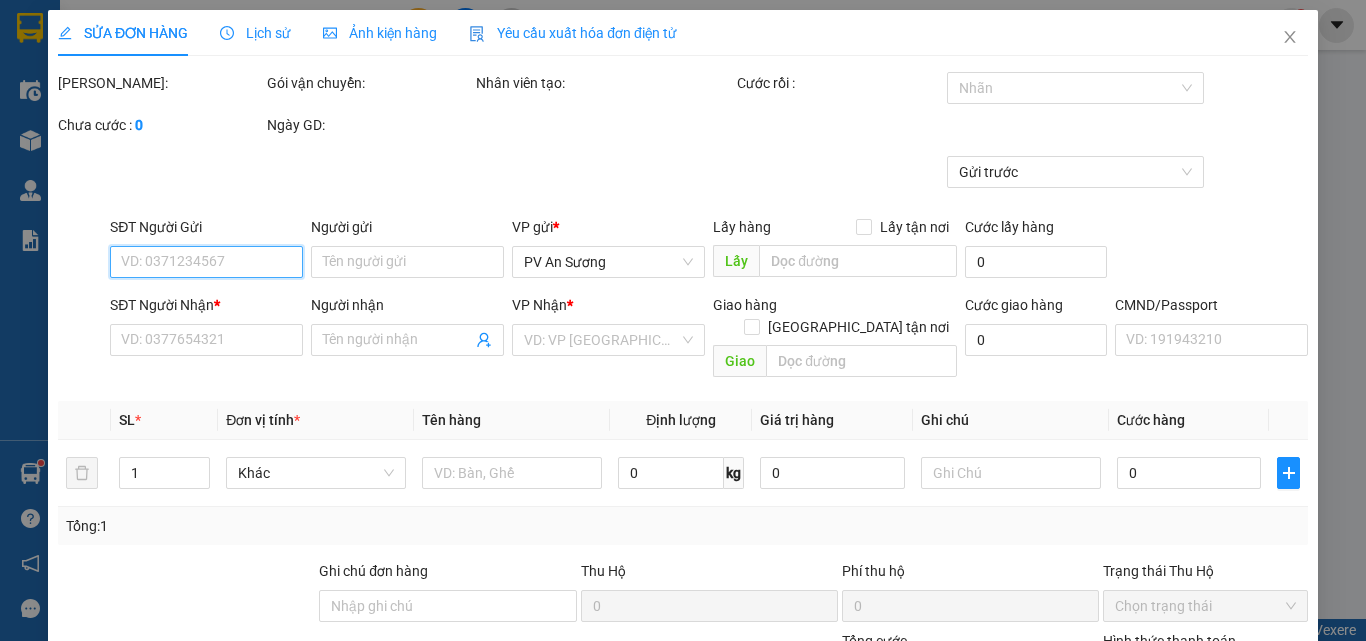 type on "0975171765" 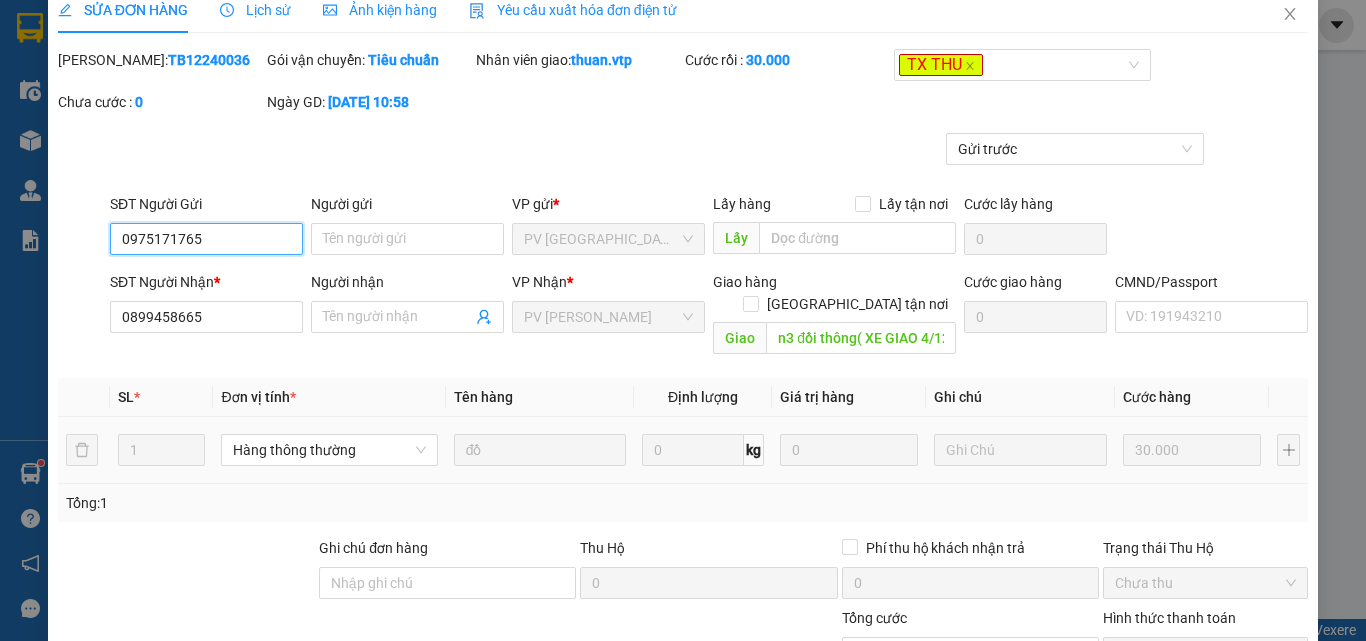 scroll, scrollTop: 0, scrollLeft: 0, axis: both 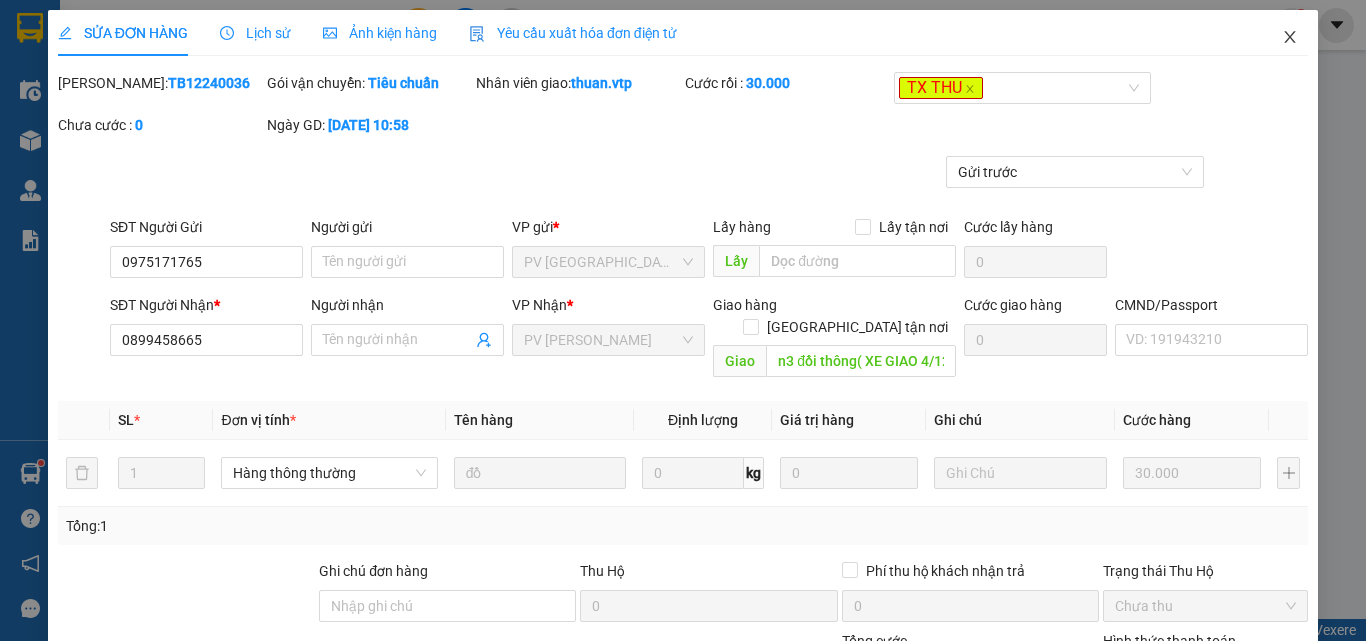 click 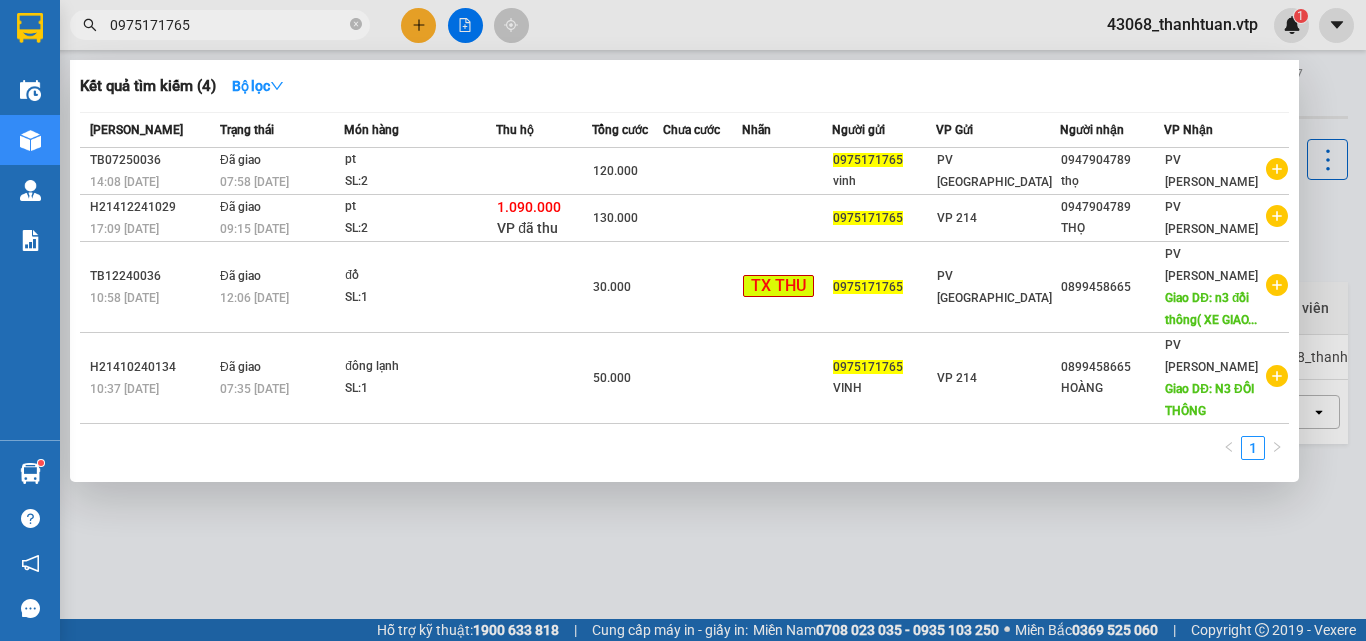 click on "0975171765" at bounding box center (228, 25) 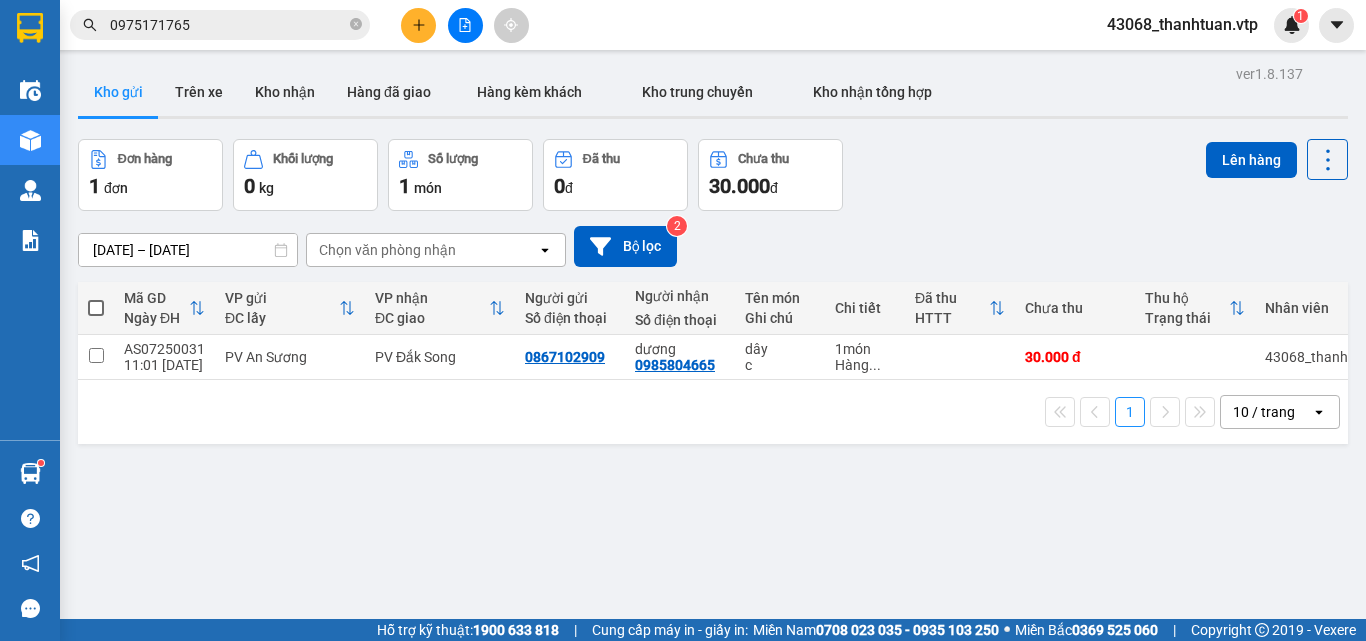 click on "0975171765" at bounding box center (228, 25) 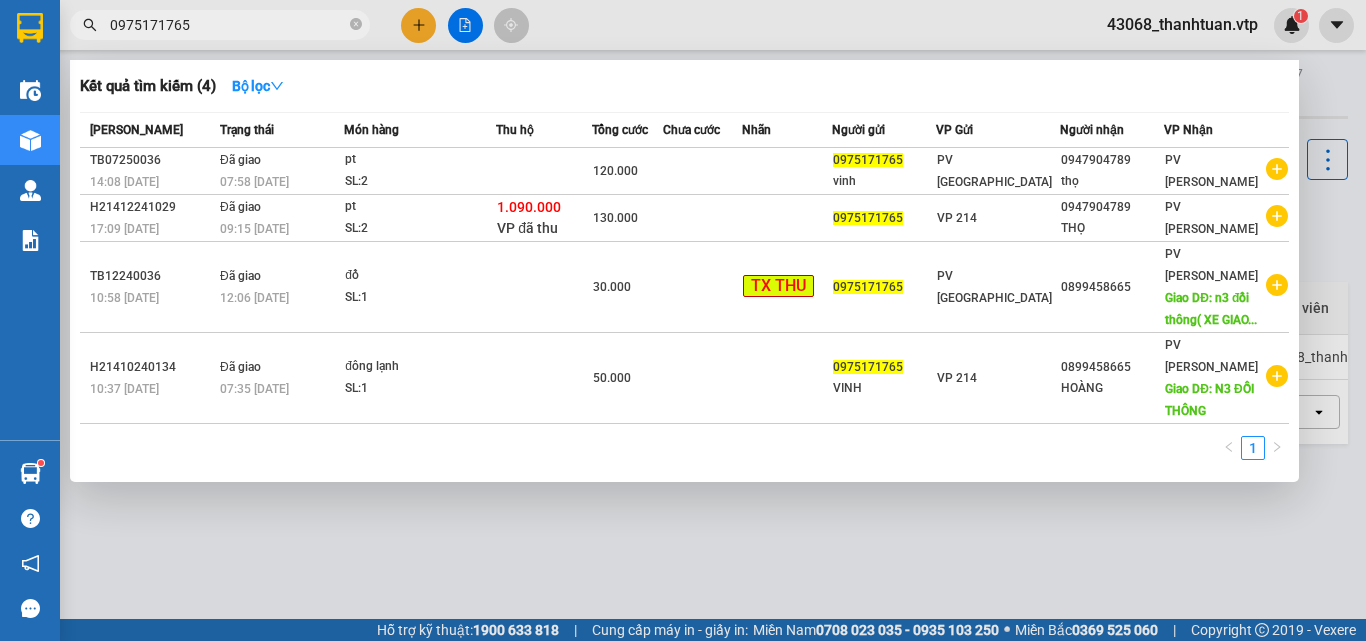 drag, startPoint x: 215, startPoint y: 25, endPoint x: 0, endPoint y: -6, distance: 217.22339 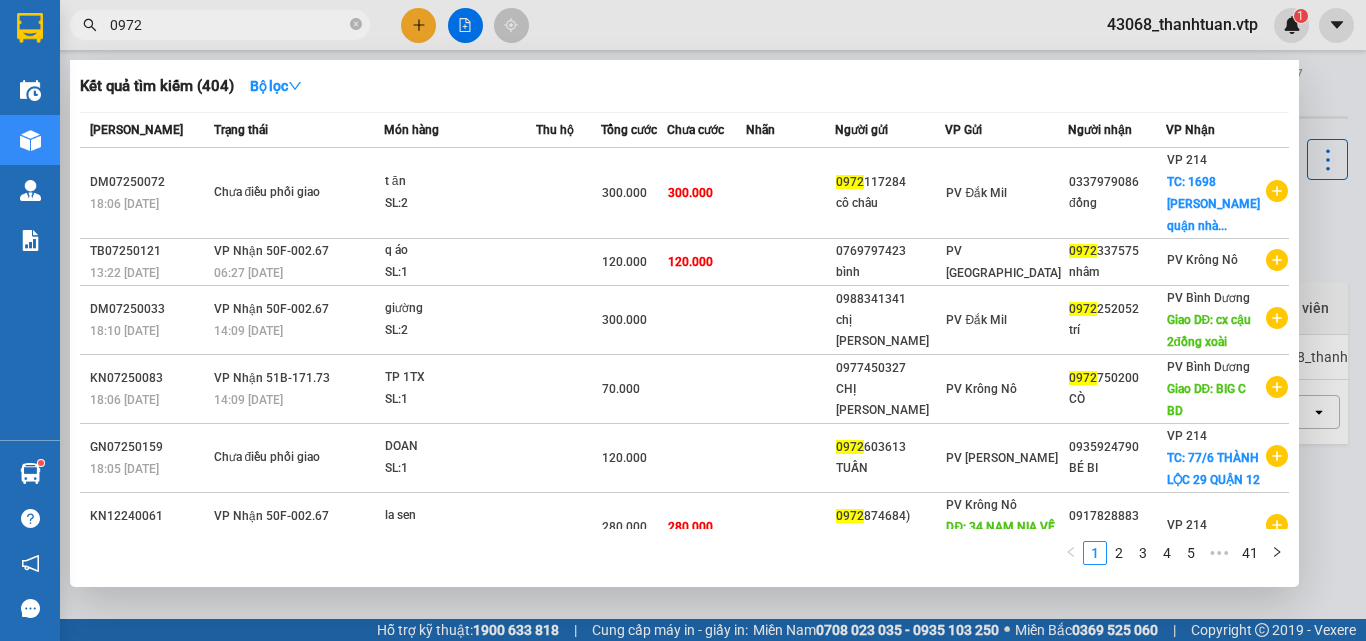 drag, startPoint x: 157, startPoint y: 27, endPoint x: 0, endPoint y: 14, distance: 157.5373 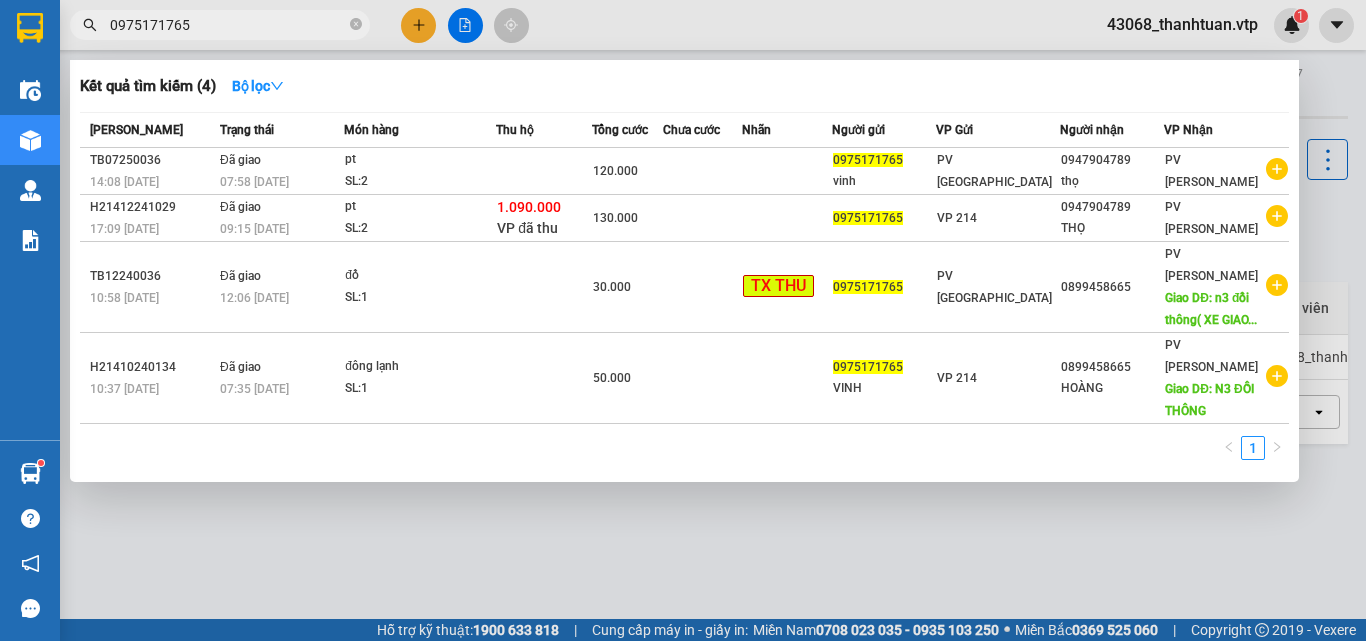 drag, startPoint x: 233, startPoint y: 30, endPoint x: 0, endPoint y: 39, distance: 233.17375 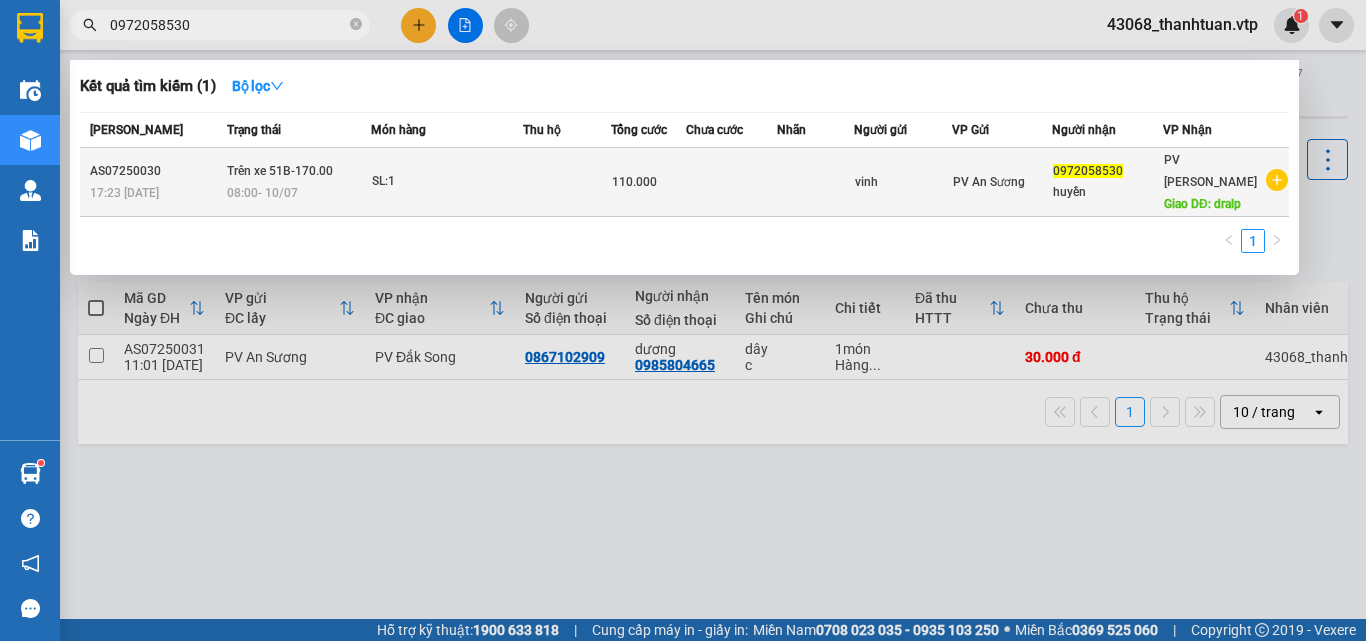 type on "0972058530" 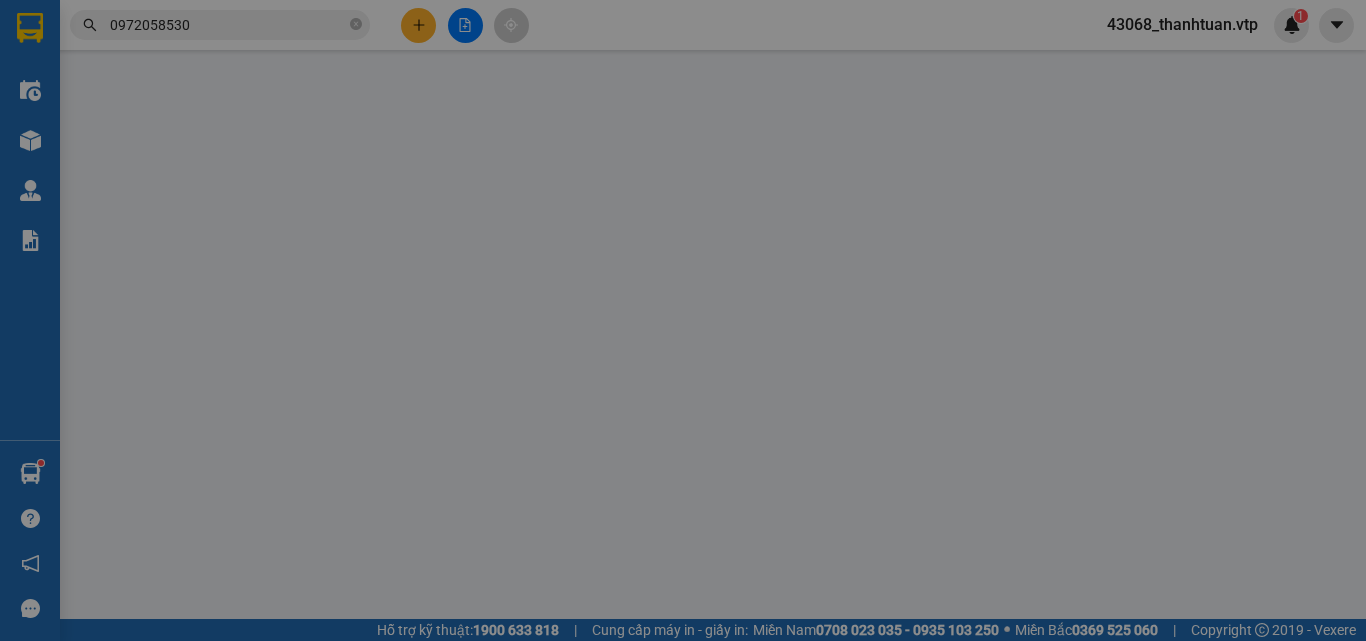 type on "vinh" 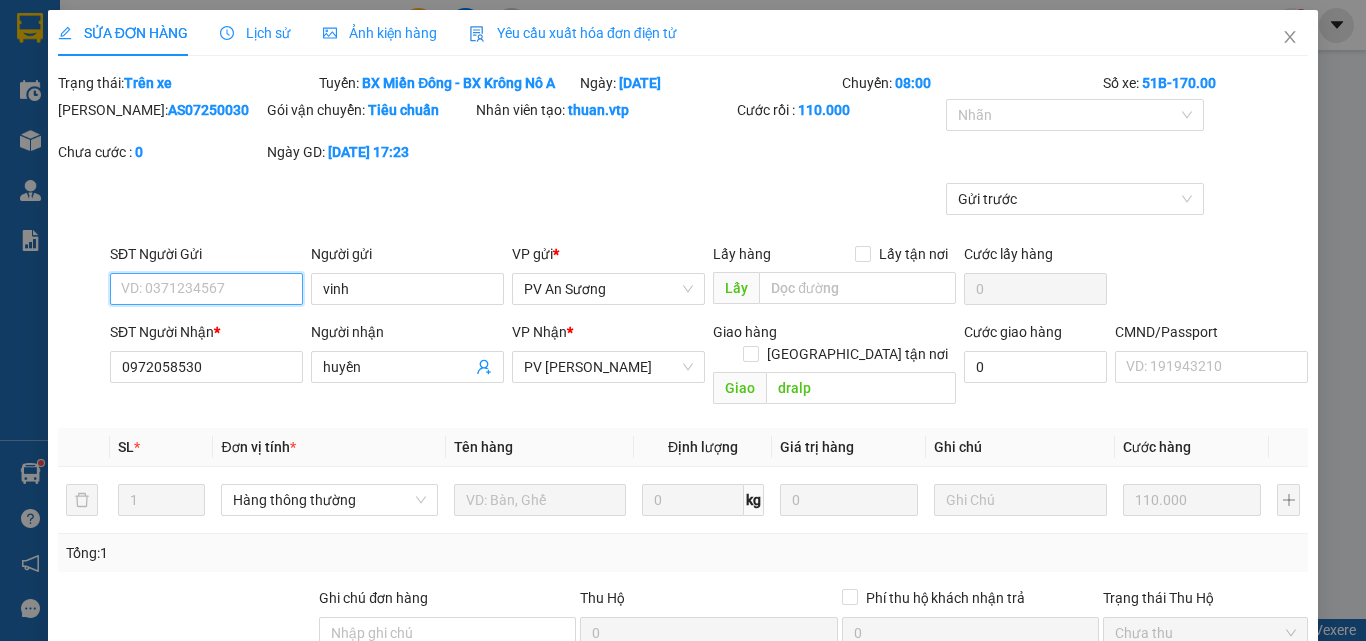 type on "5.500" 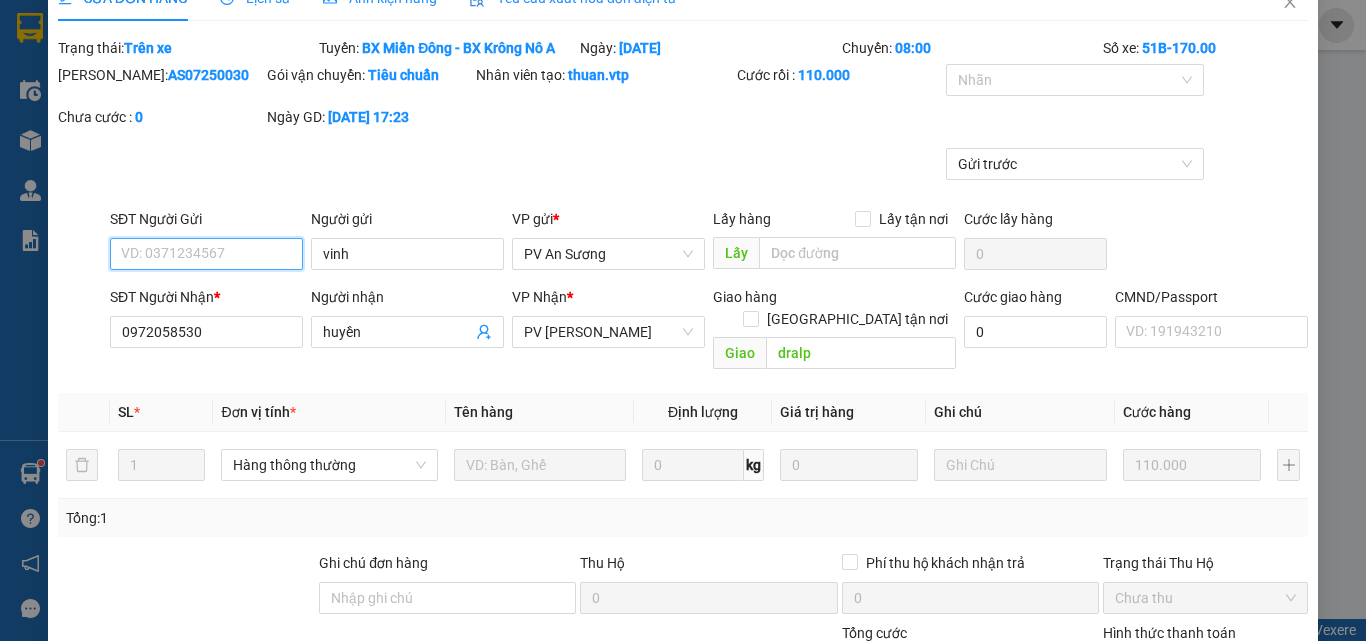 scroll, scrollTop: 0, scrollLeft: 0, axis: both 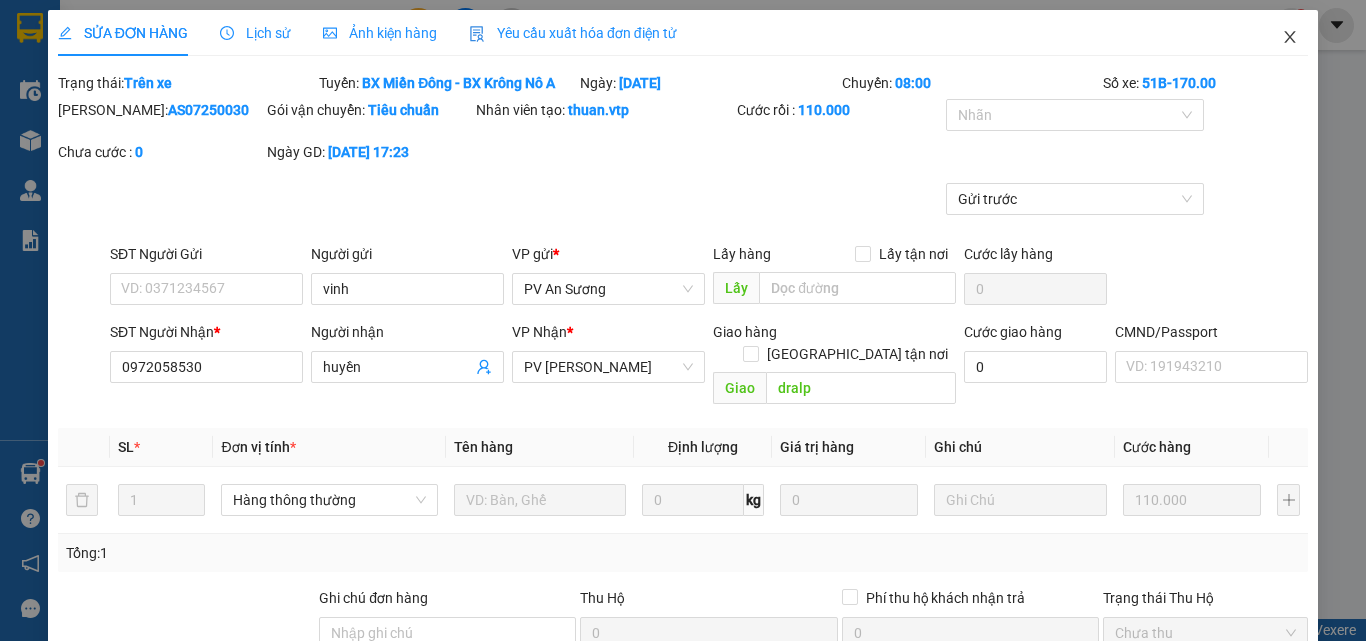 click 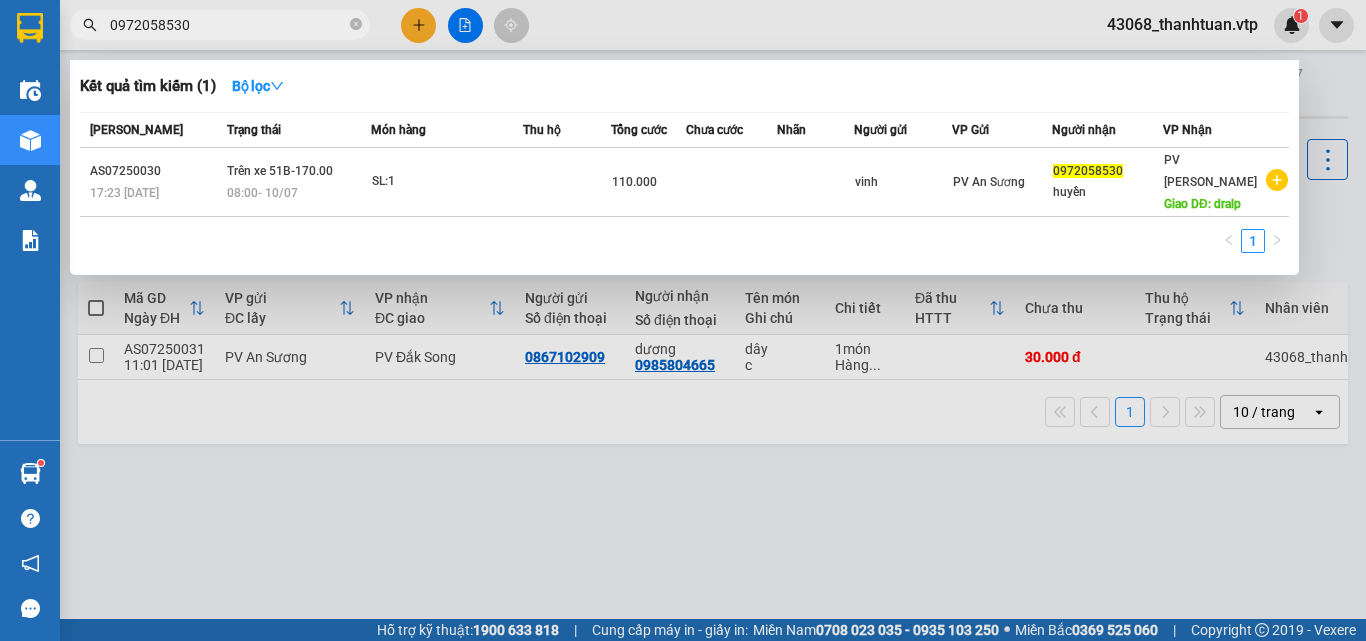 click on "0972058530" at bounding box center [228, 25] 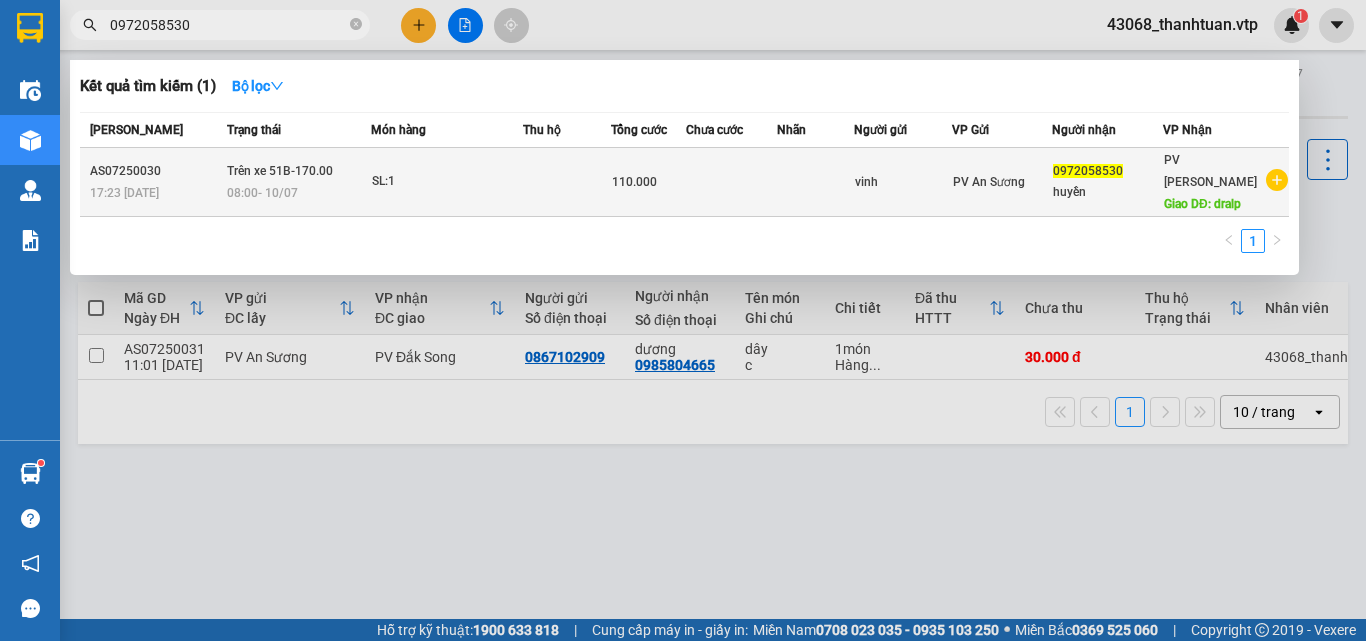 click on "SL:  1" at bounding box center [447, 182] 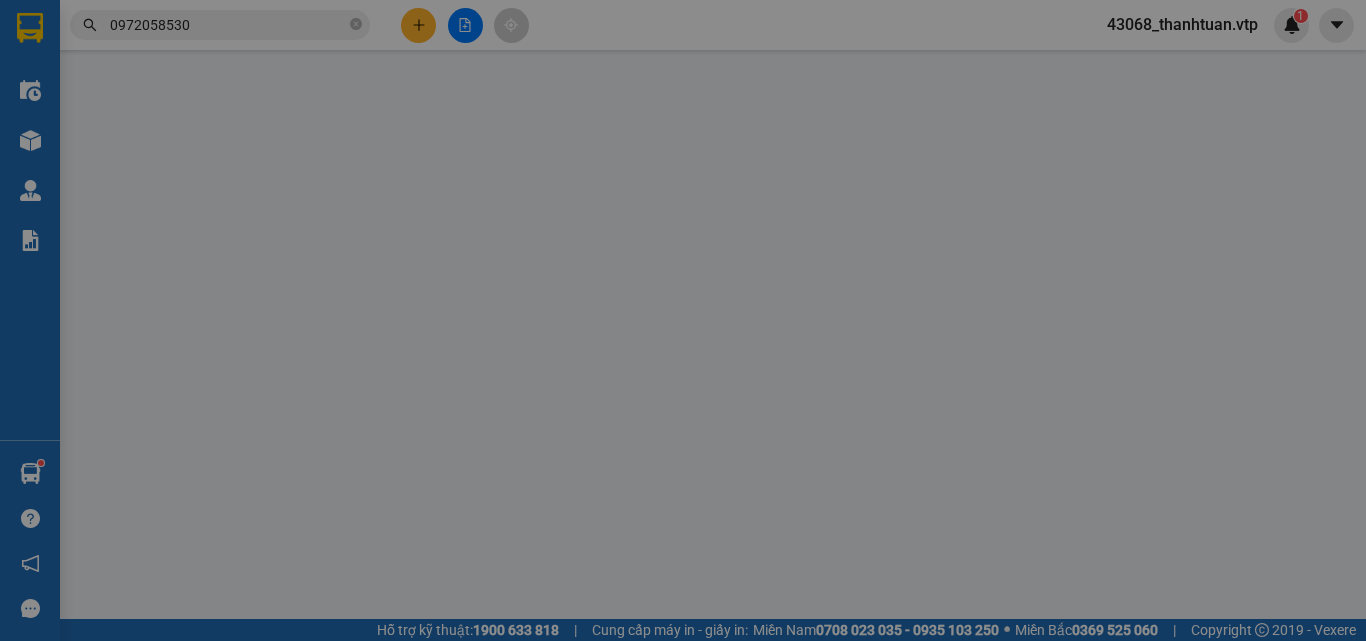 type on "5.500" 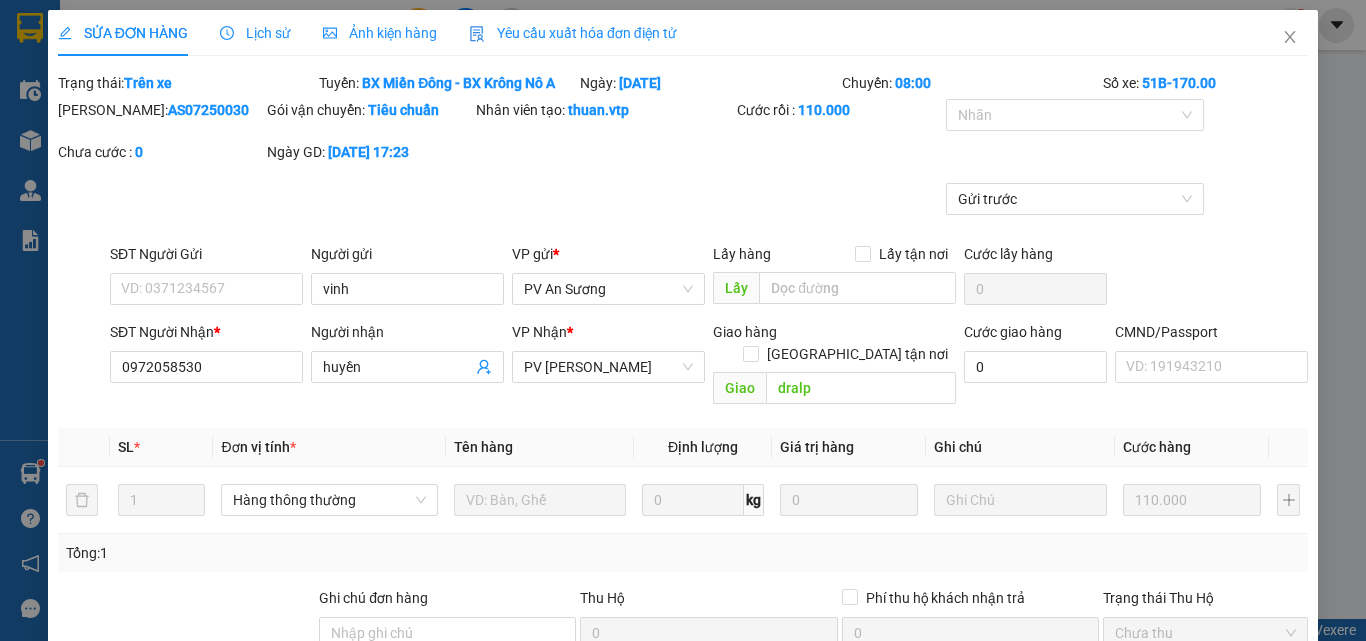 type on "vinh" 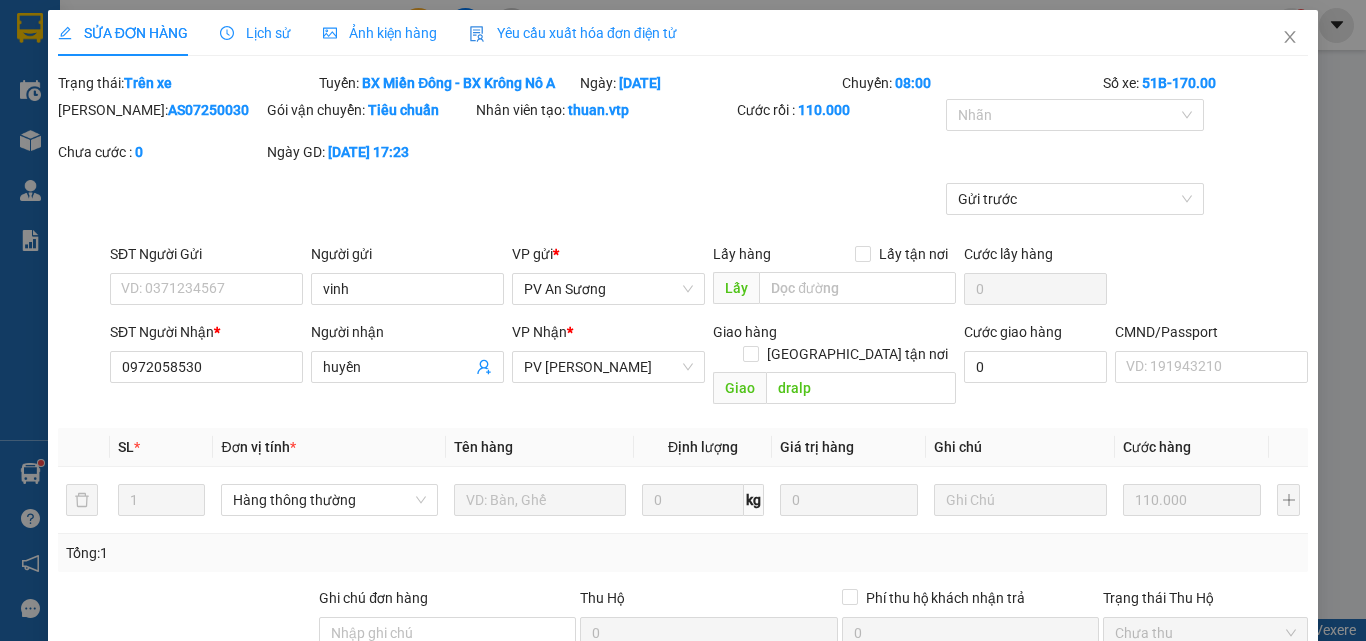 type on "0972058530" 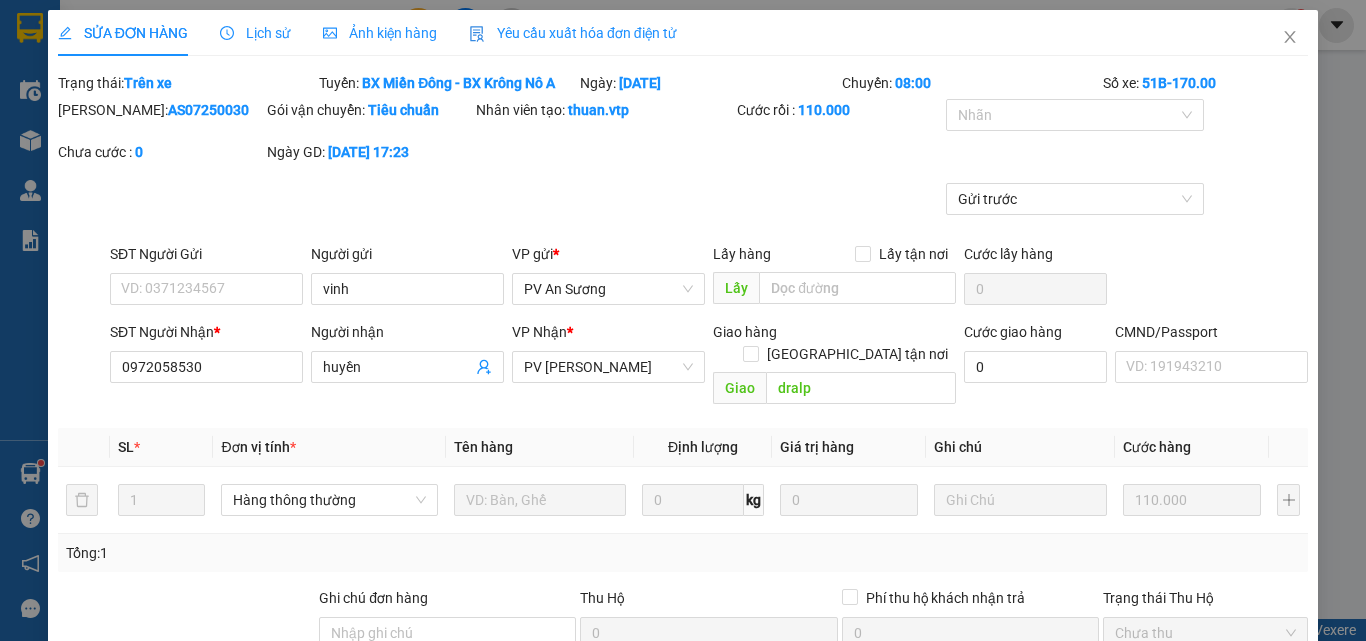type on "huyền" 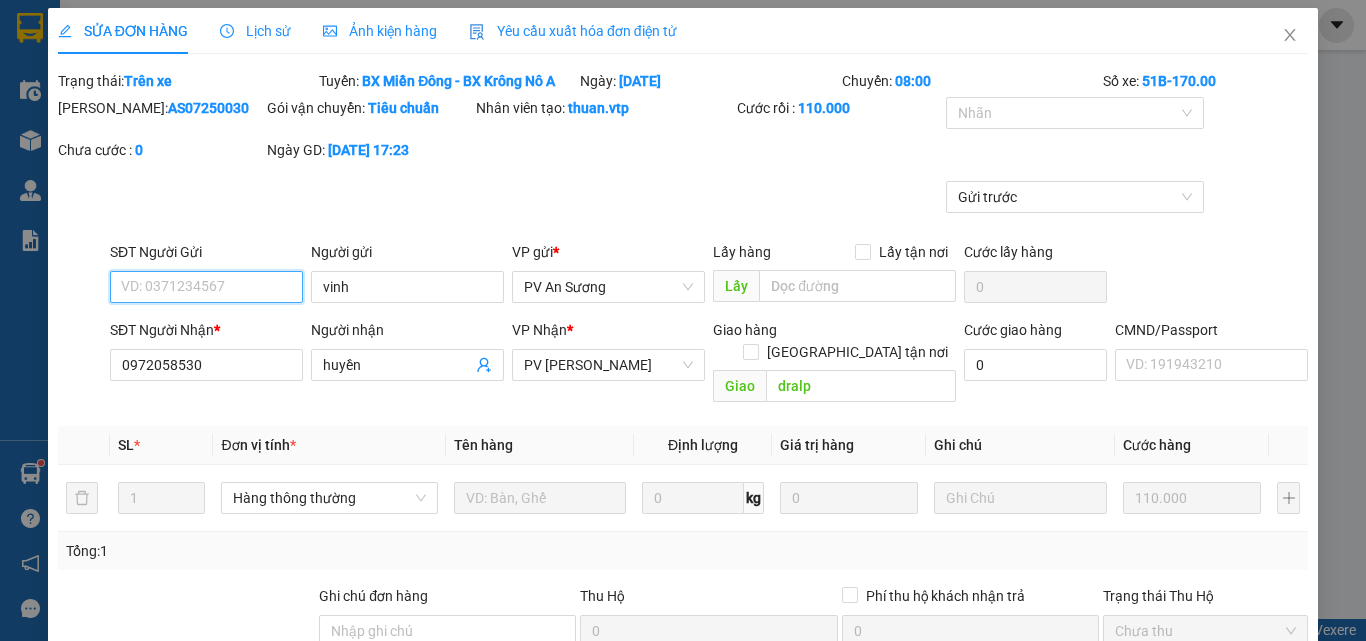 scroll, scrollTop: 0, scrollLeft: 0, axis: both 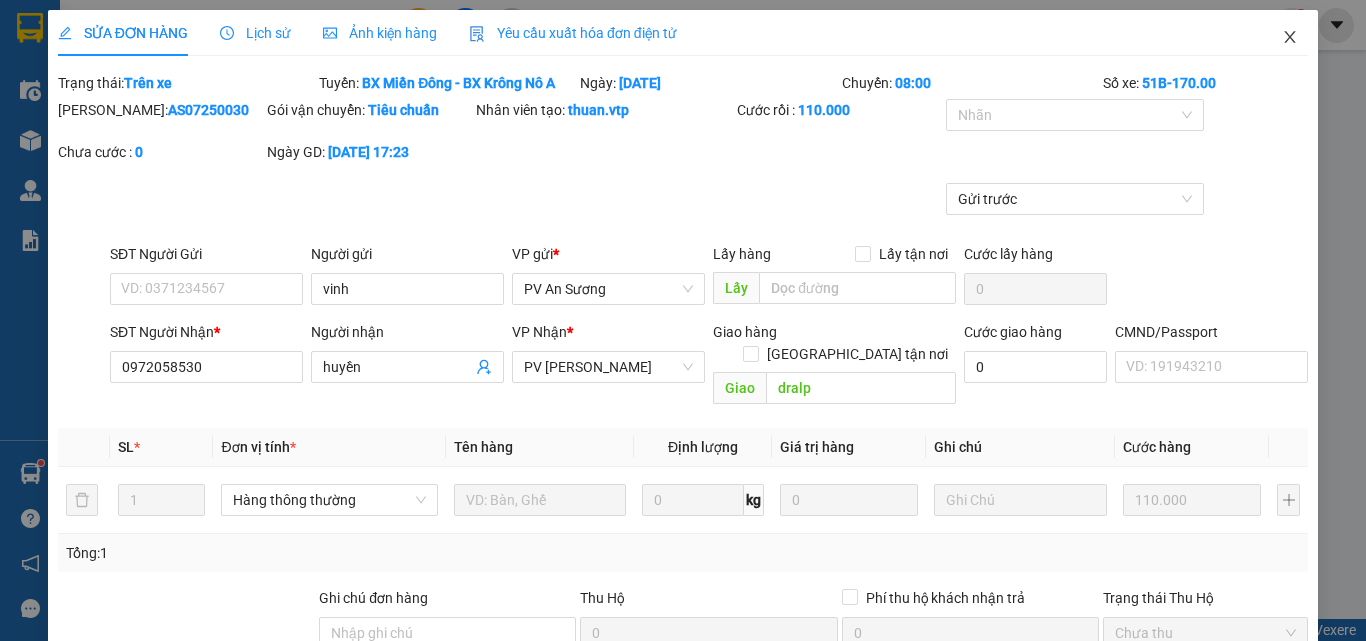 click 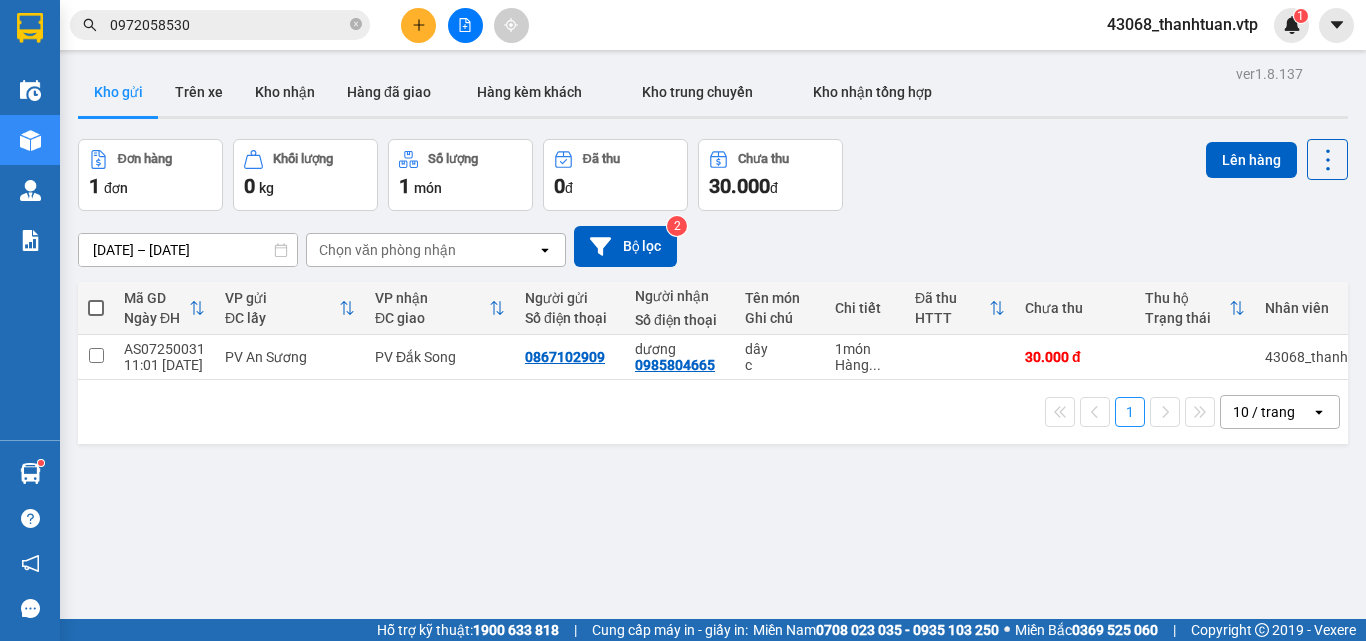 click on "ver  1.8.137 Kho gửi Trên xe Kho nhận Hàng đã giao Hàng kèm khách Kho trung chuyển Kho nhận tổng hợp Đơn hàng 1 đơn Khối lượng 0 kg Số lượng 1 món Đã thu 0  đ Chưa thu 30.000  đ Lên hàng [DATE] – [DATE] Press the down arrow key to interact with the calendar and select a date. Press the escape button to close the calendar. Selected date range is from [DATE] to [DATE]. Chọn văn phòng nhận open Bộ lọc 2 Mã GD Ngày ĐH VP gửi ĐC lấy VP nhận ĐC giao Người gửi Số điện thoại Người nhận Số điện thoại Tên món Ghi chú Chi tiết Đã thu HTTT Chưa thu Thu hộ Trạng thái Nhân viên Nhãn AS07250031 11:01 [DATE] PV An Sương PV Đắk Song 0867102909 dương 0985804665 dây c 1  món Hàng ... 30.000 đ 43068_thanhtuan.vtp Nhãn 1 10 / trang open Đang tải dữ liệu" at bounding box center (713, 380) 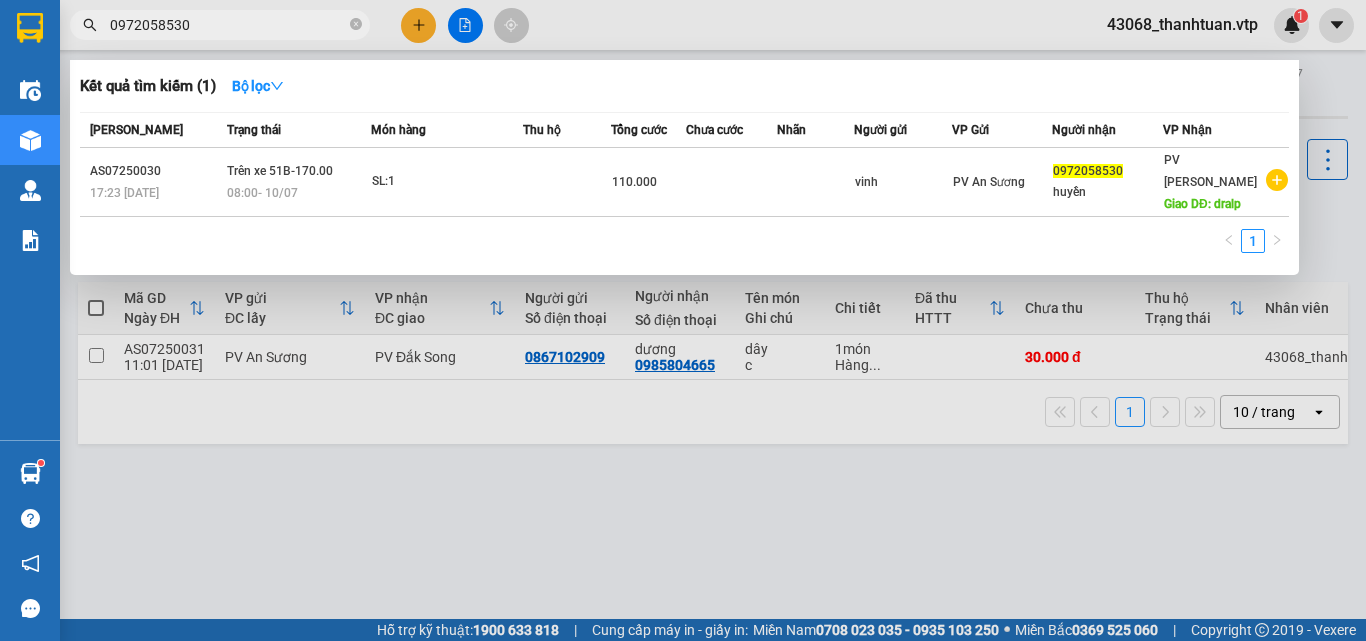 click on "0972058530" at bounding box center (228, 25) 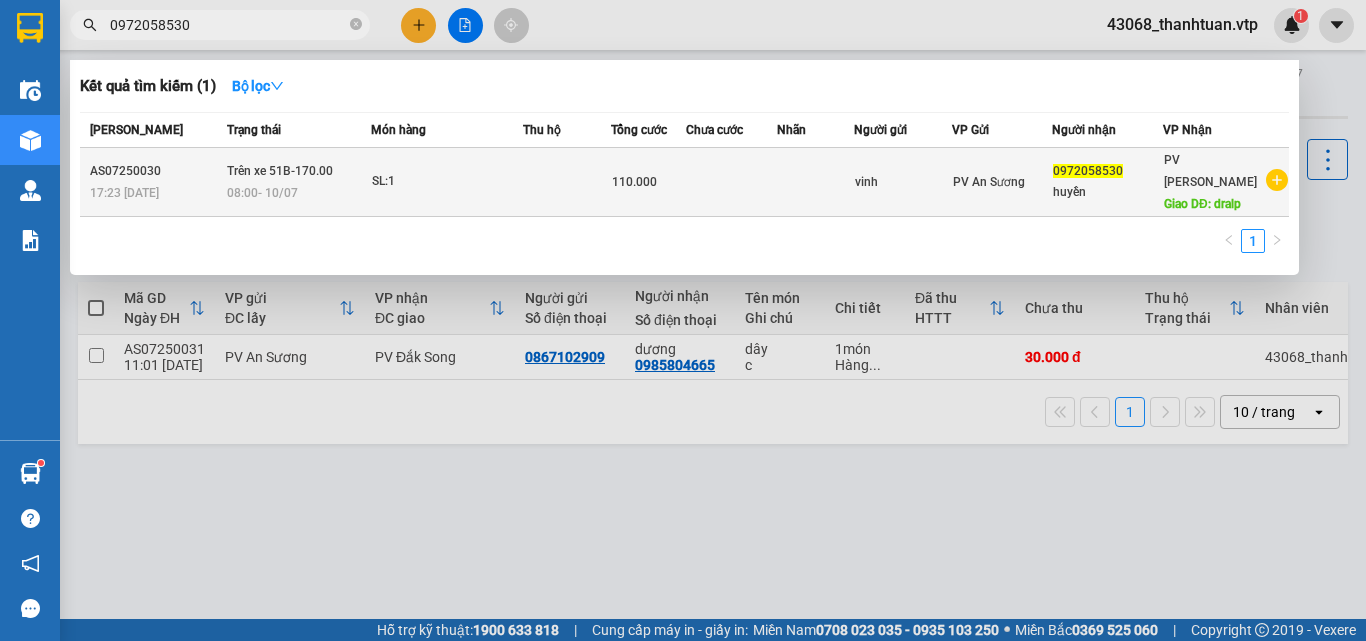 click on "SL:  1" at bounding box center (447, 182) 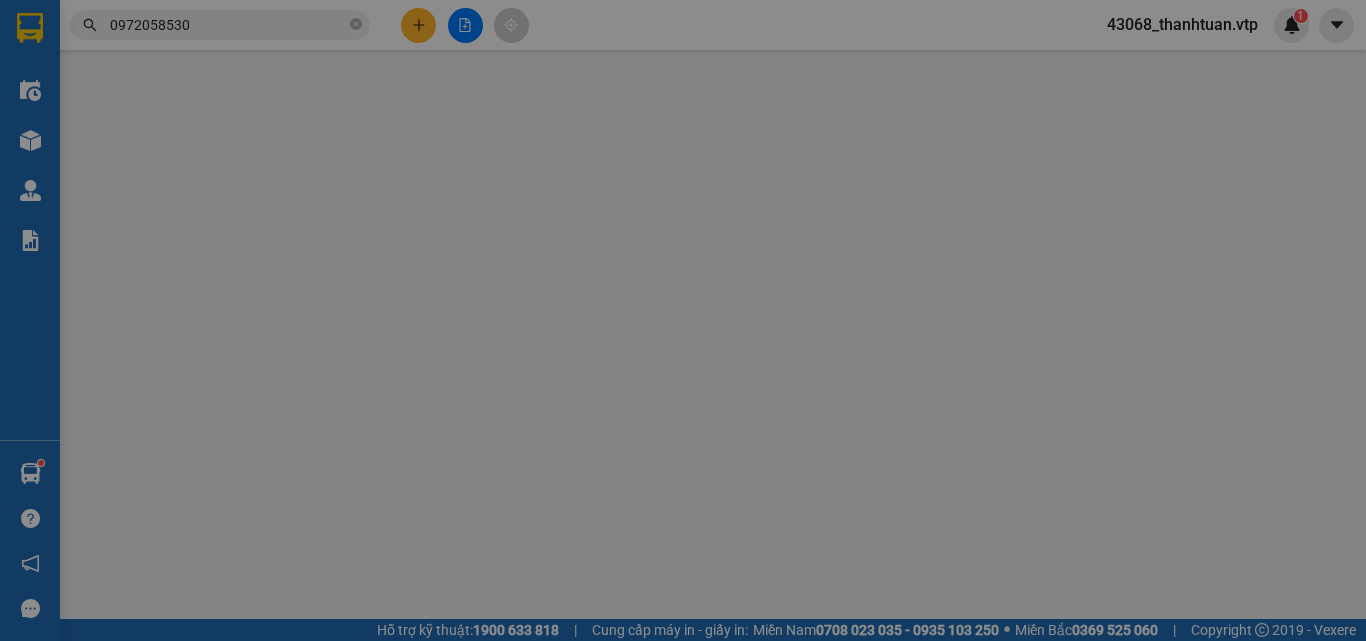 type on "5.500" 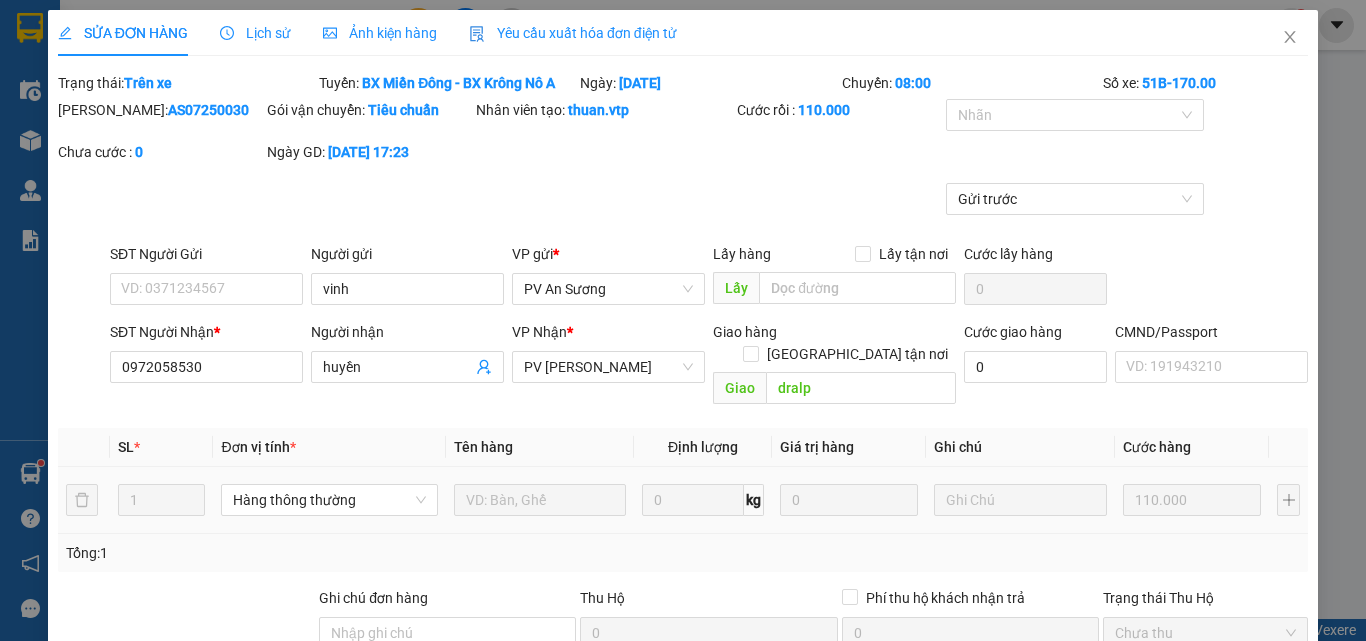 type on "vinh" 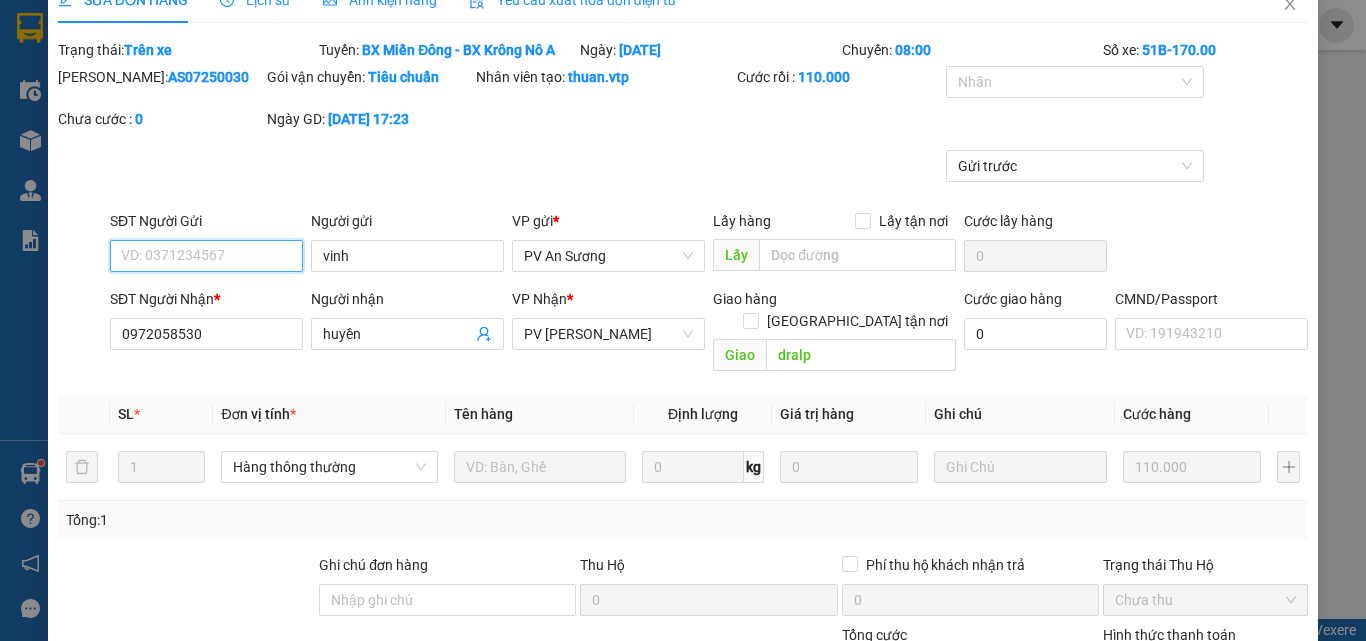 scroll, scrollTop: 0, scrollLeft: 0, axis: both 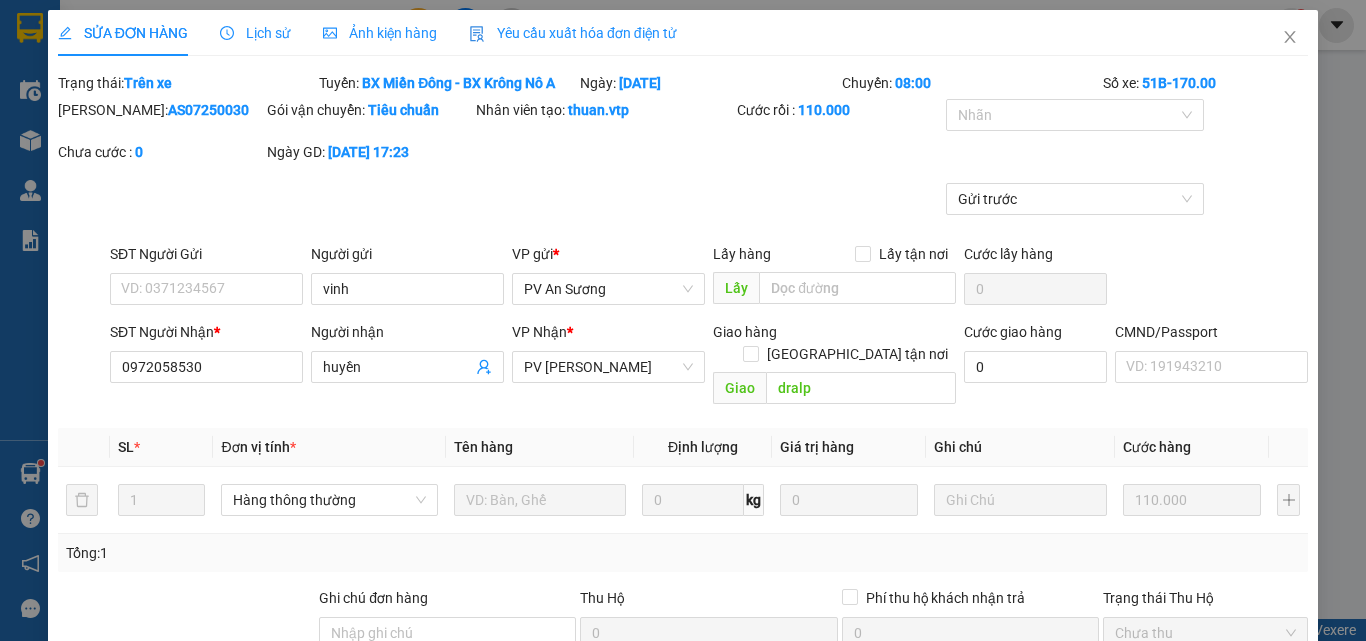 click on "Lịch sử" at bounding box center [255, 33] 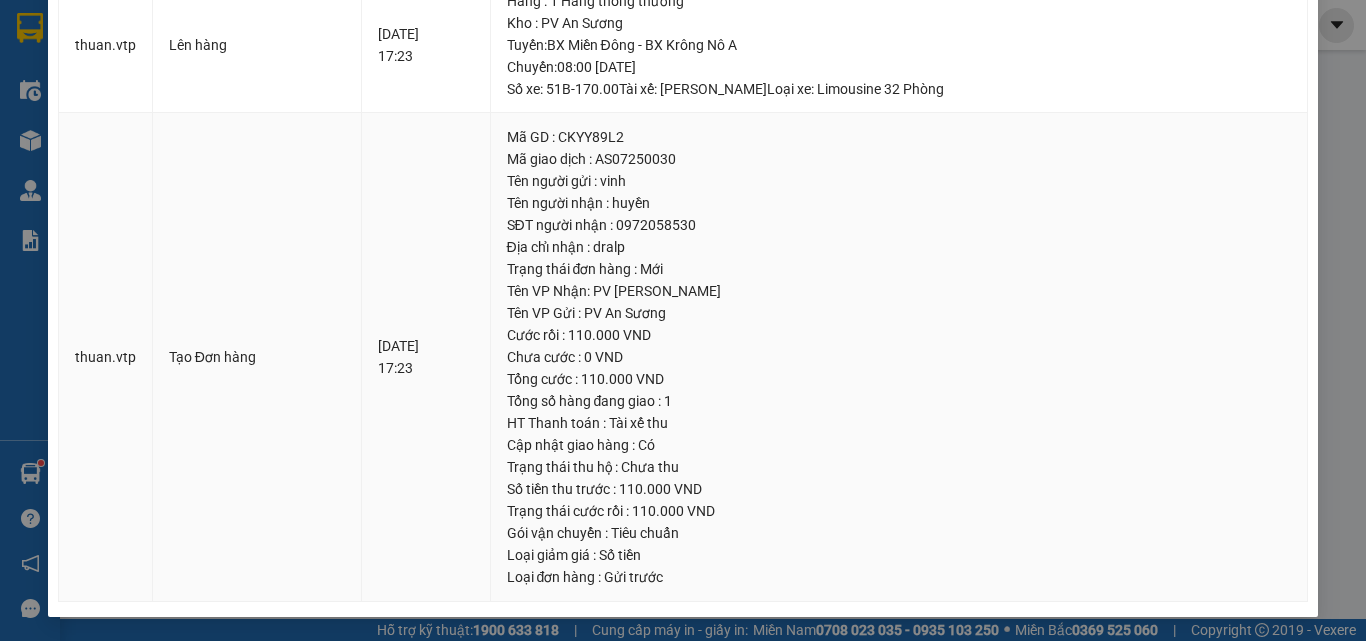 scroll, scrollTop: 0, scrollLeft: 0, axis: both 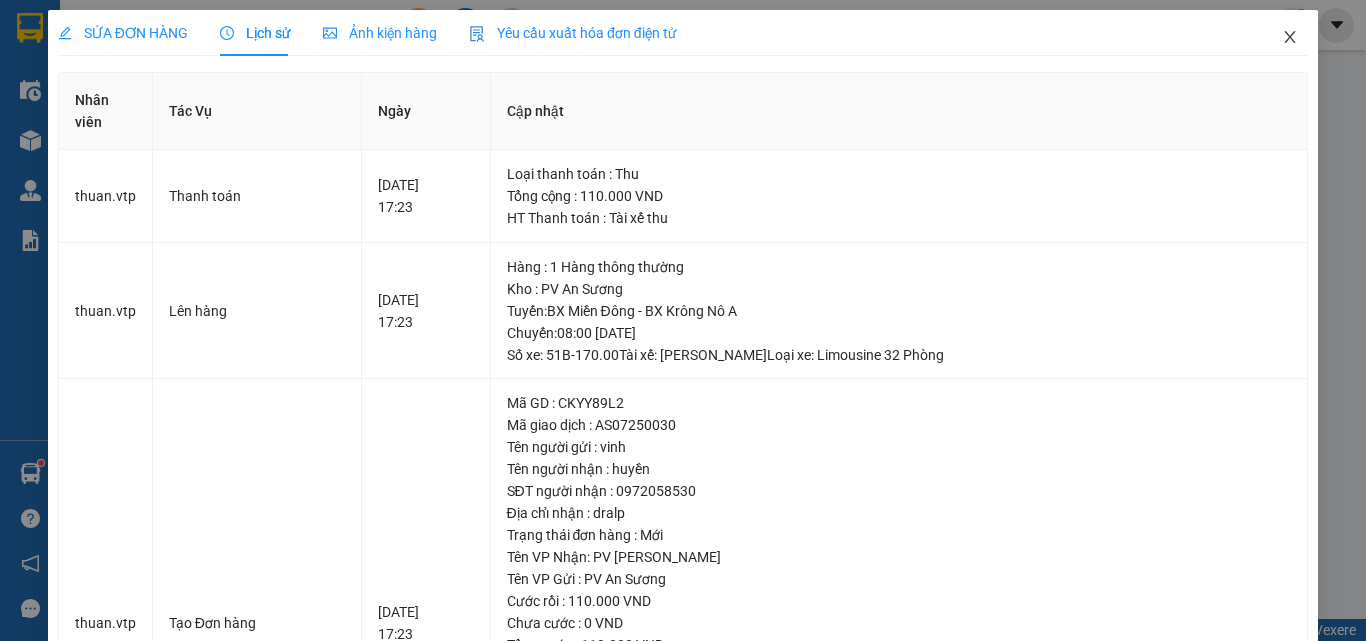 click 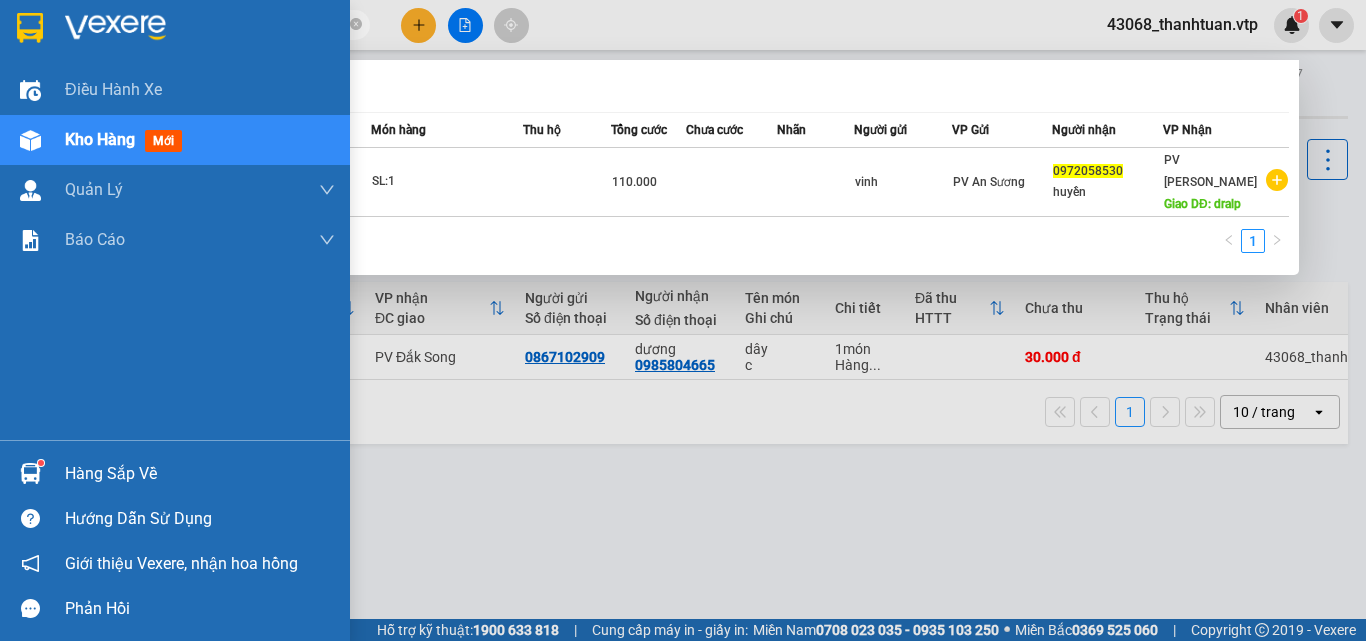 drag, startPoint x: 188, startPoint y: 32, endPoint x: 0, endPoint y: 39, distance: 188.13028 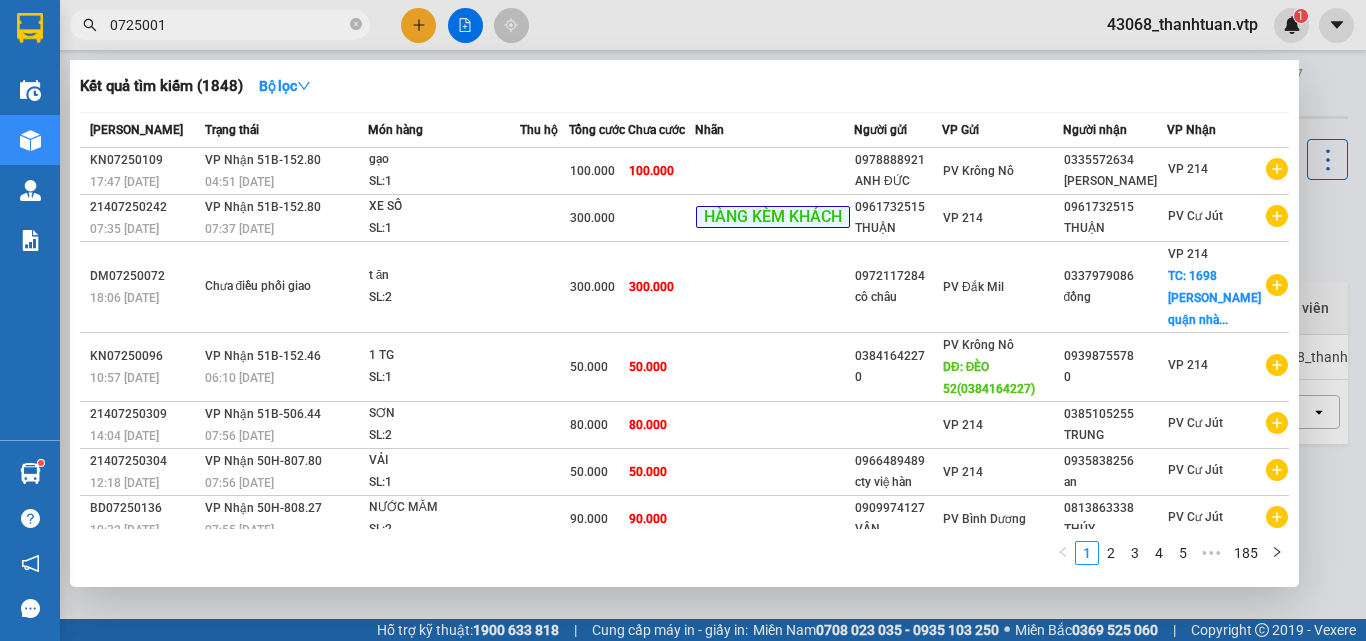 type on "07250018" 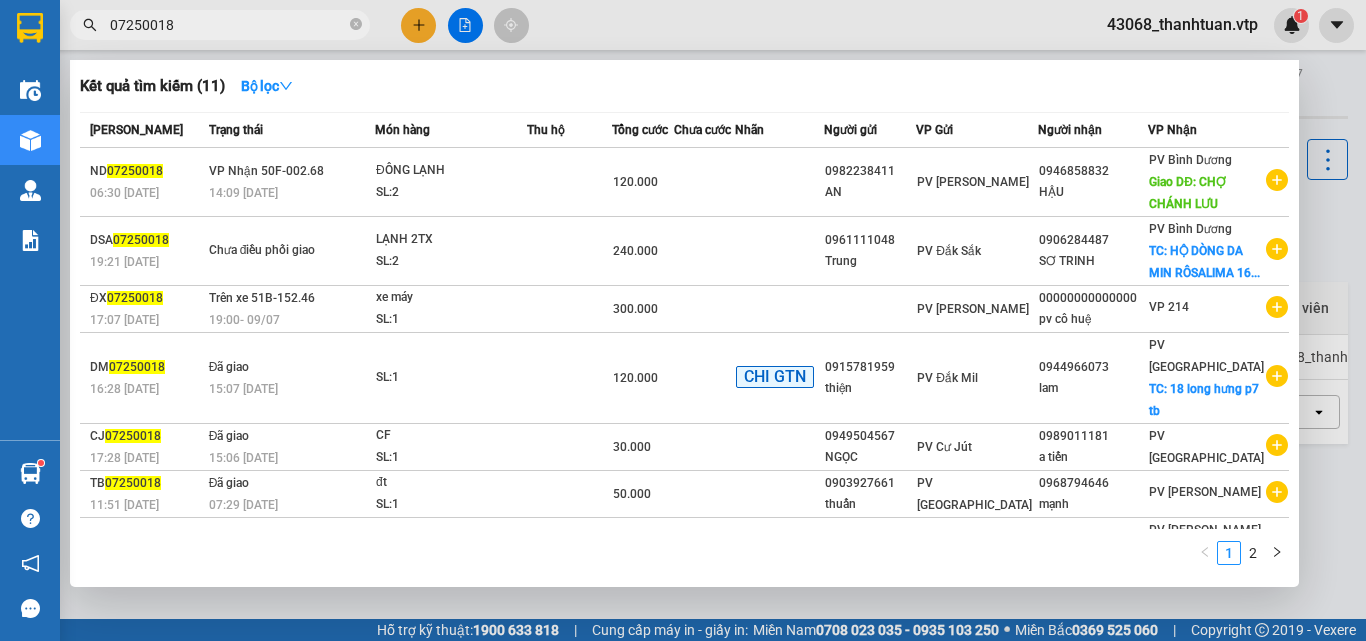drag, startPoint x: 195, startPoint y: 24, endPoint x: 0, endPoint y: 53, distance: 197.14462 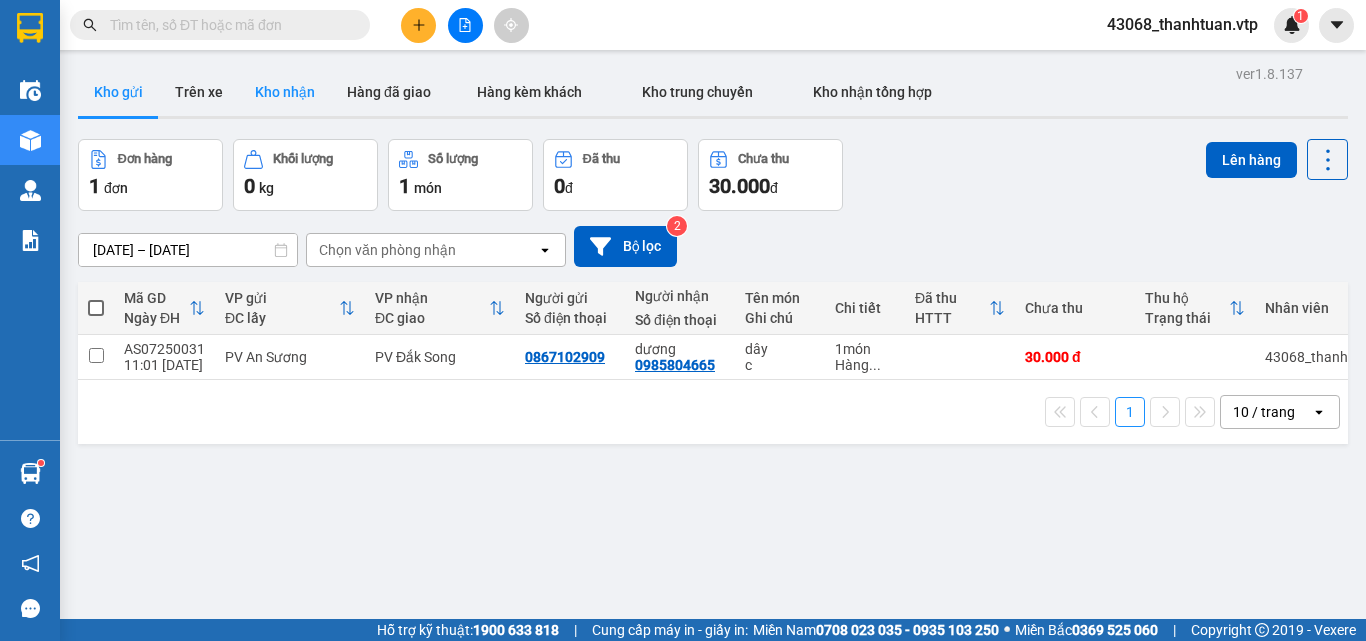 type 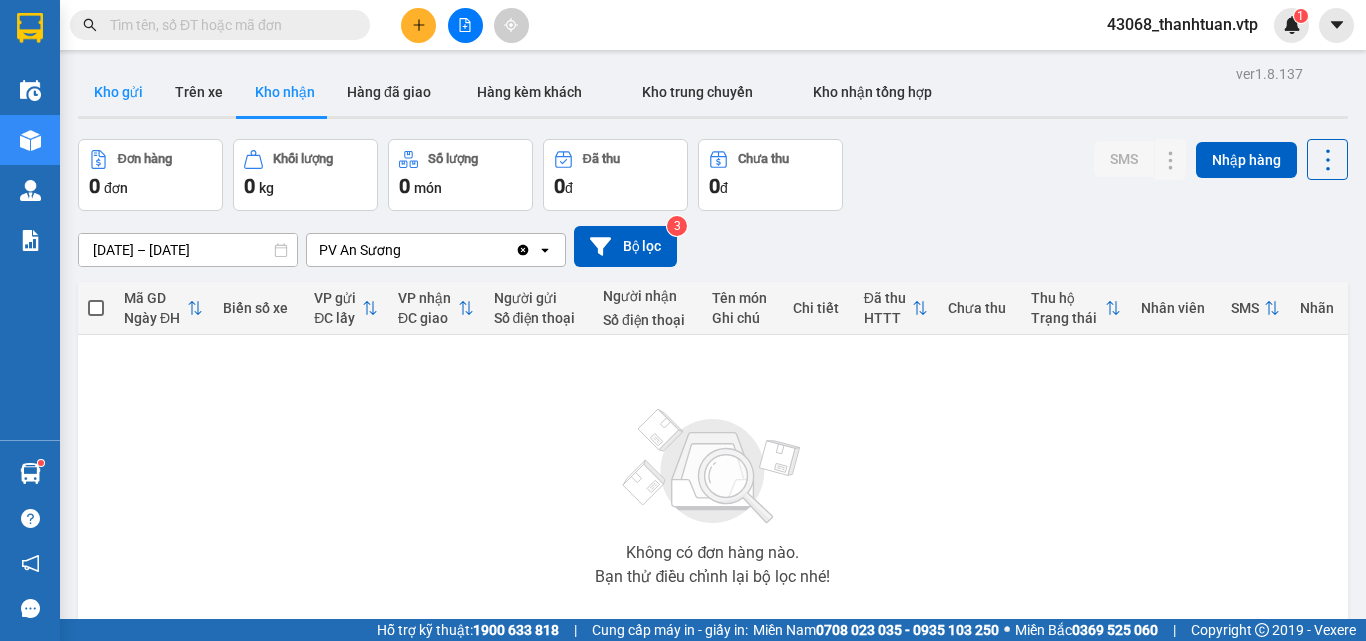 click on "Kho gửi" at bounding box center (118, 92) 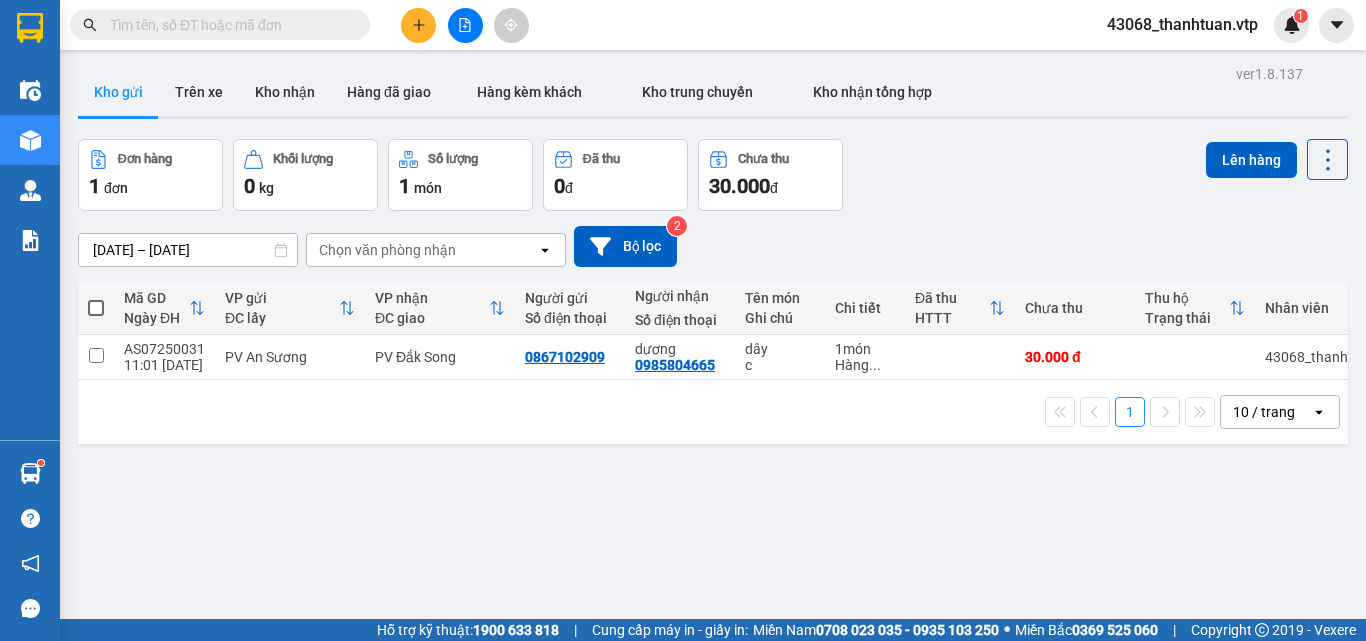 click at bounding box center (228, 25) 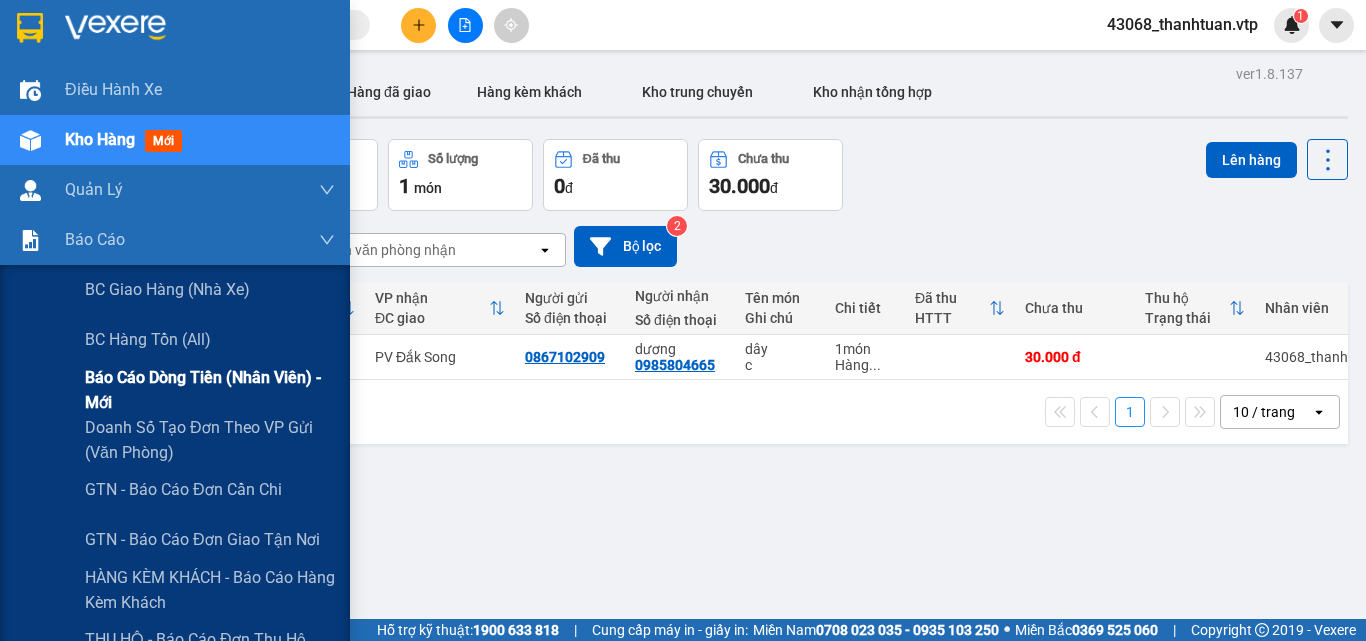 click on "Báo cáo dòng tiền (nhân viên) - mới" at bounding box center (210, 390) 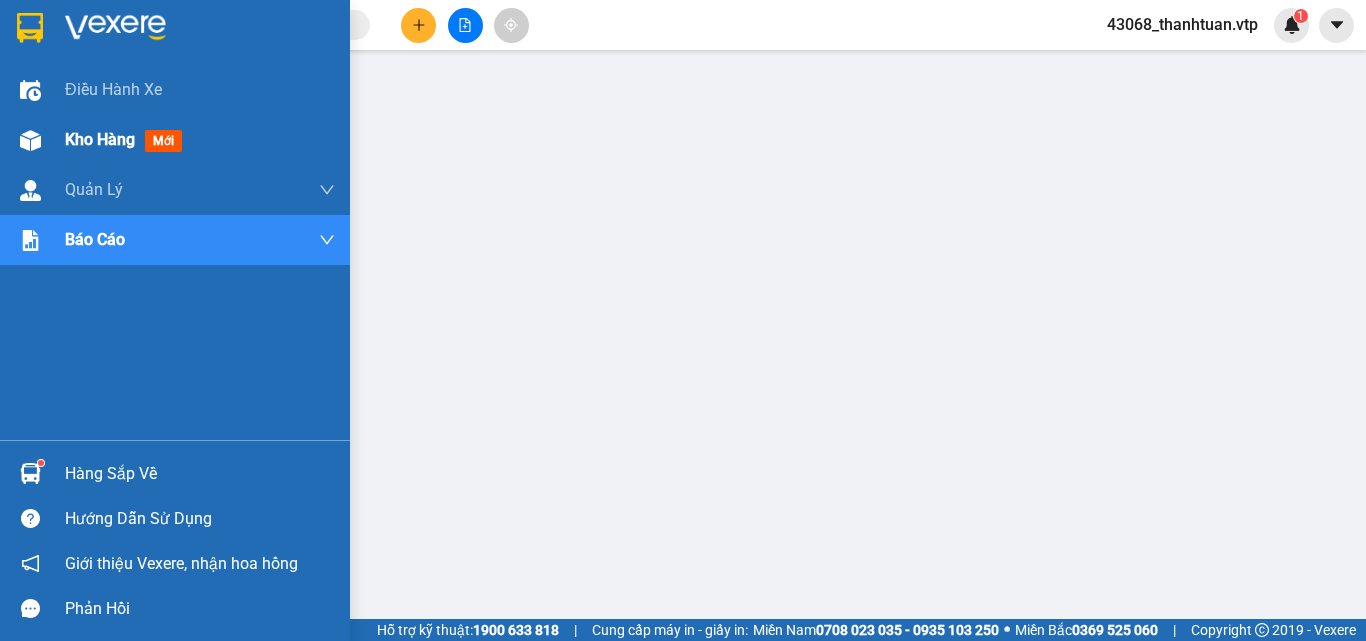 click on "Kho hàng" at bounding box center (100, 139) 